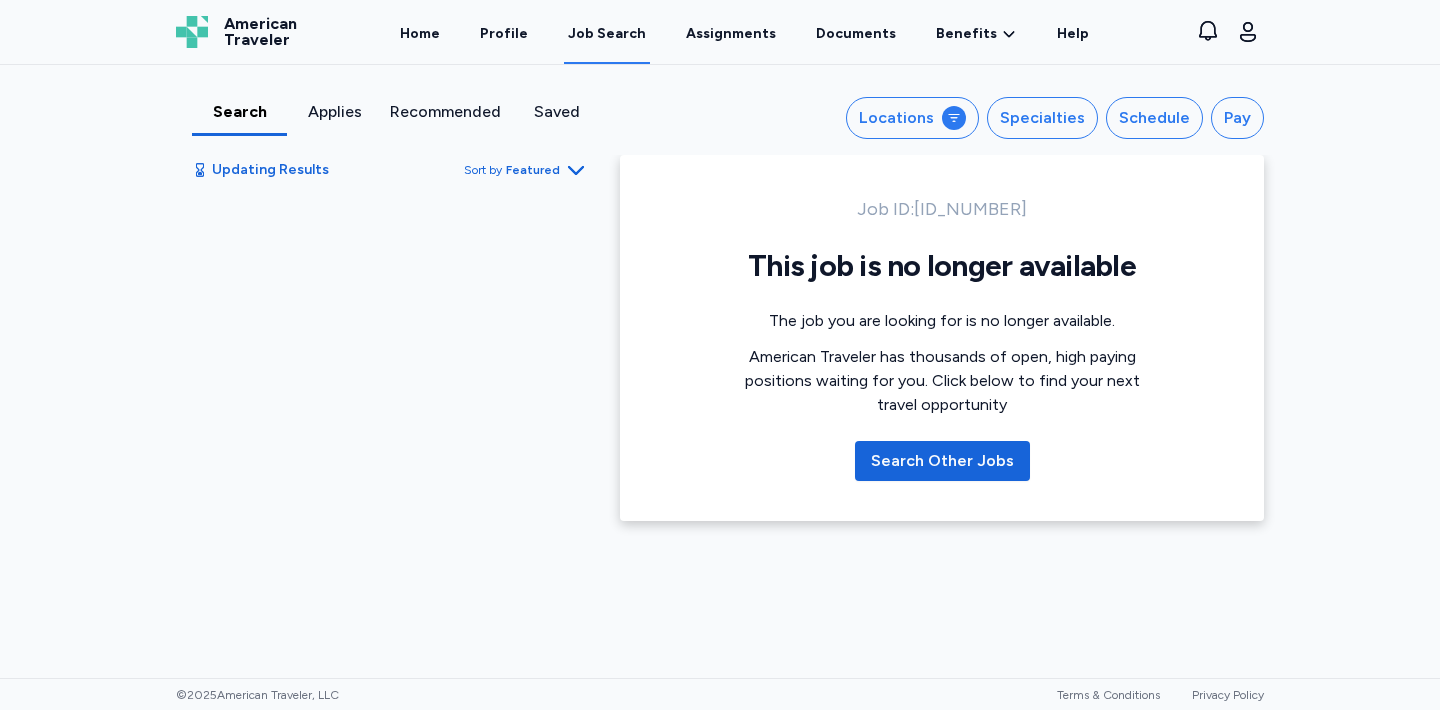 scroll, scrollTop: 0, scrollLeft: 0, axis: both 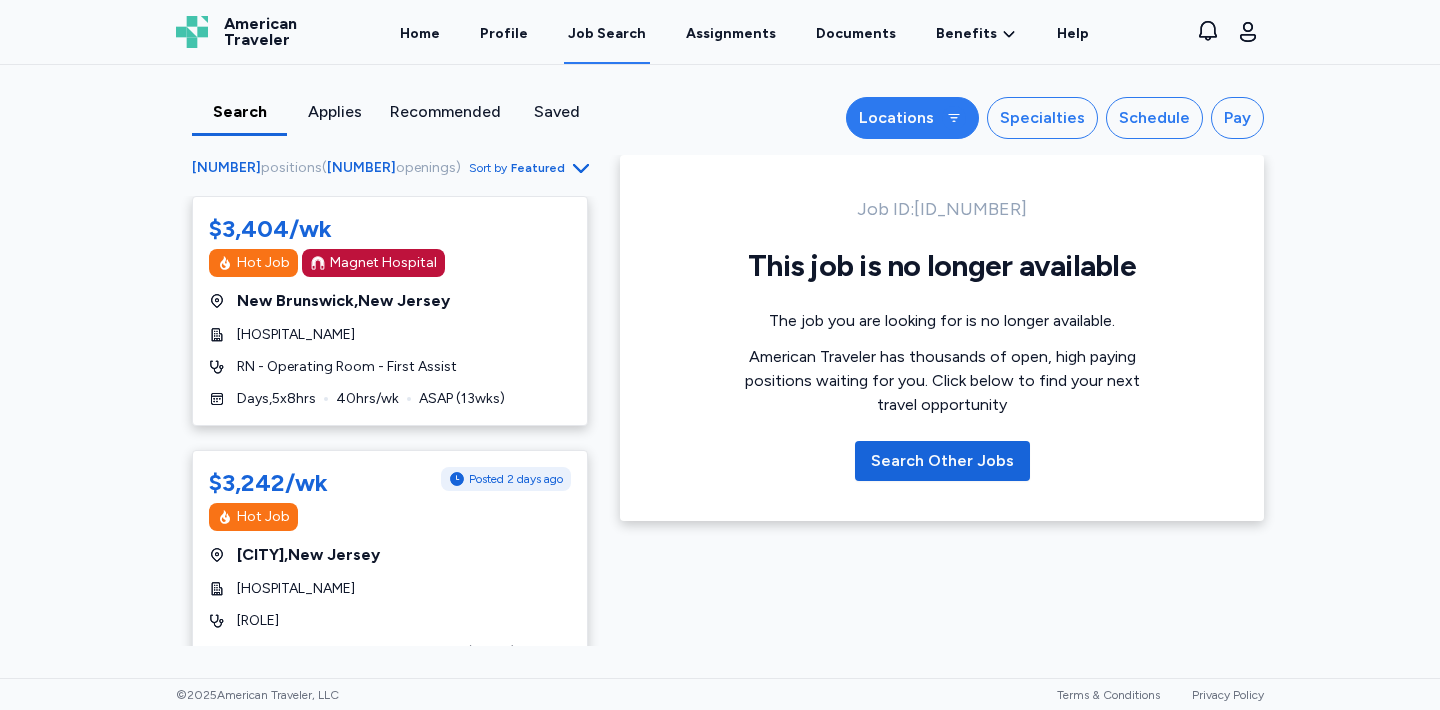 click on "Locations" at bounding box center [896, 118] 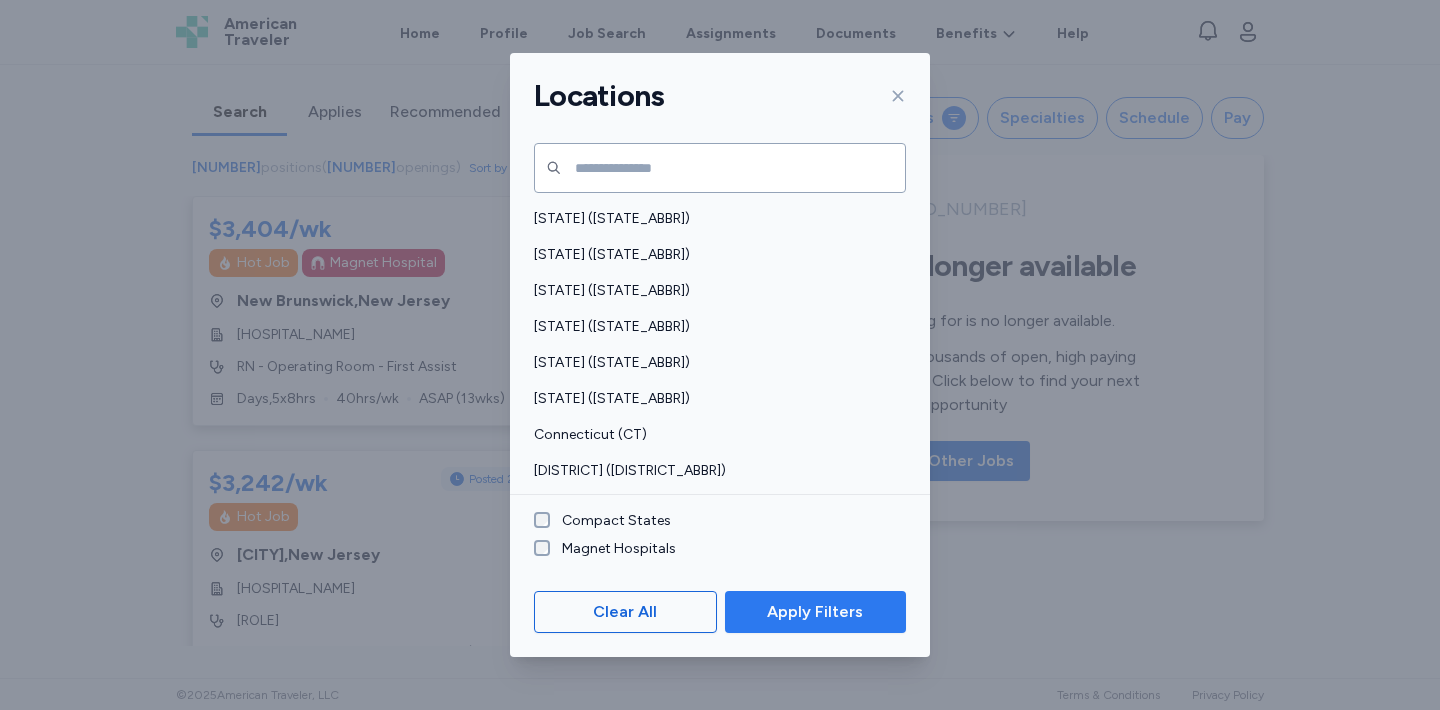 click on "Apply Filters" at bounding box center [815, 612] 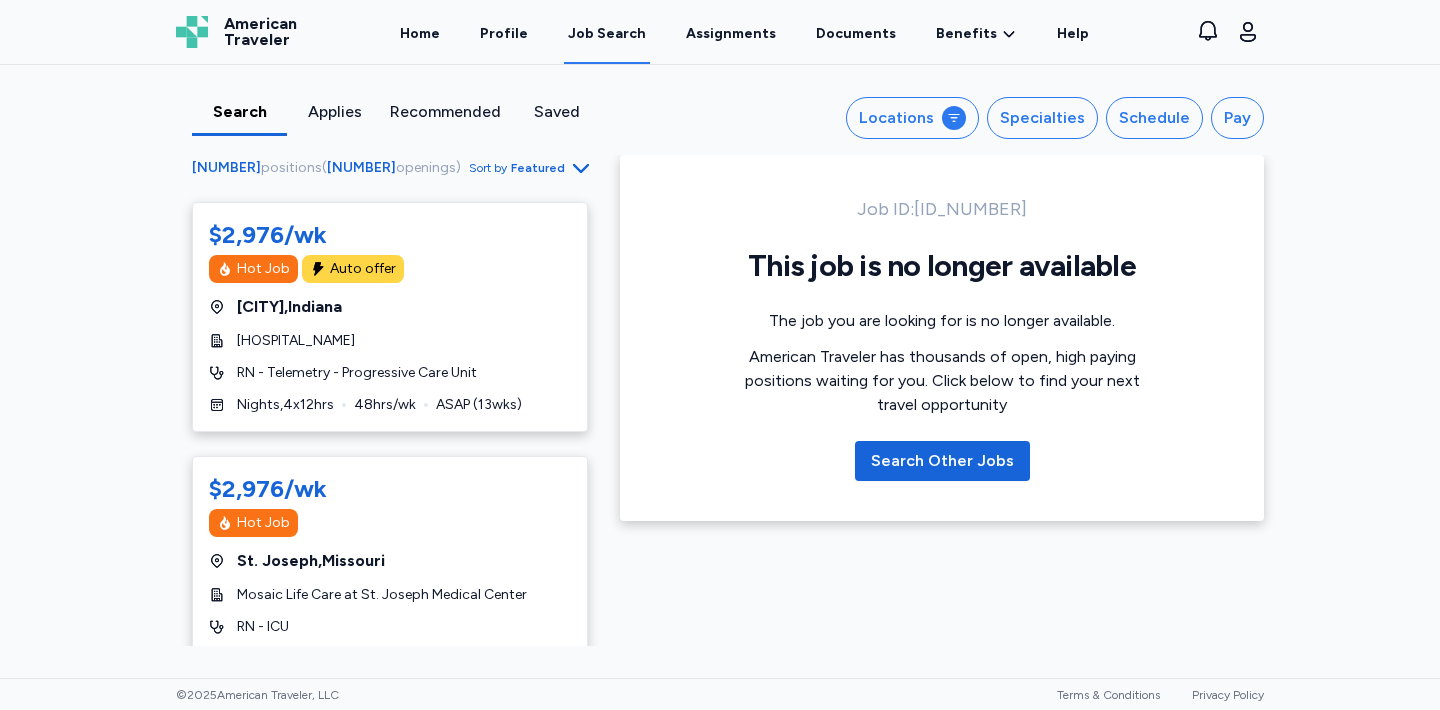 scroll, scrollTop: 2032, scrollLeft: 0, axis: vertical 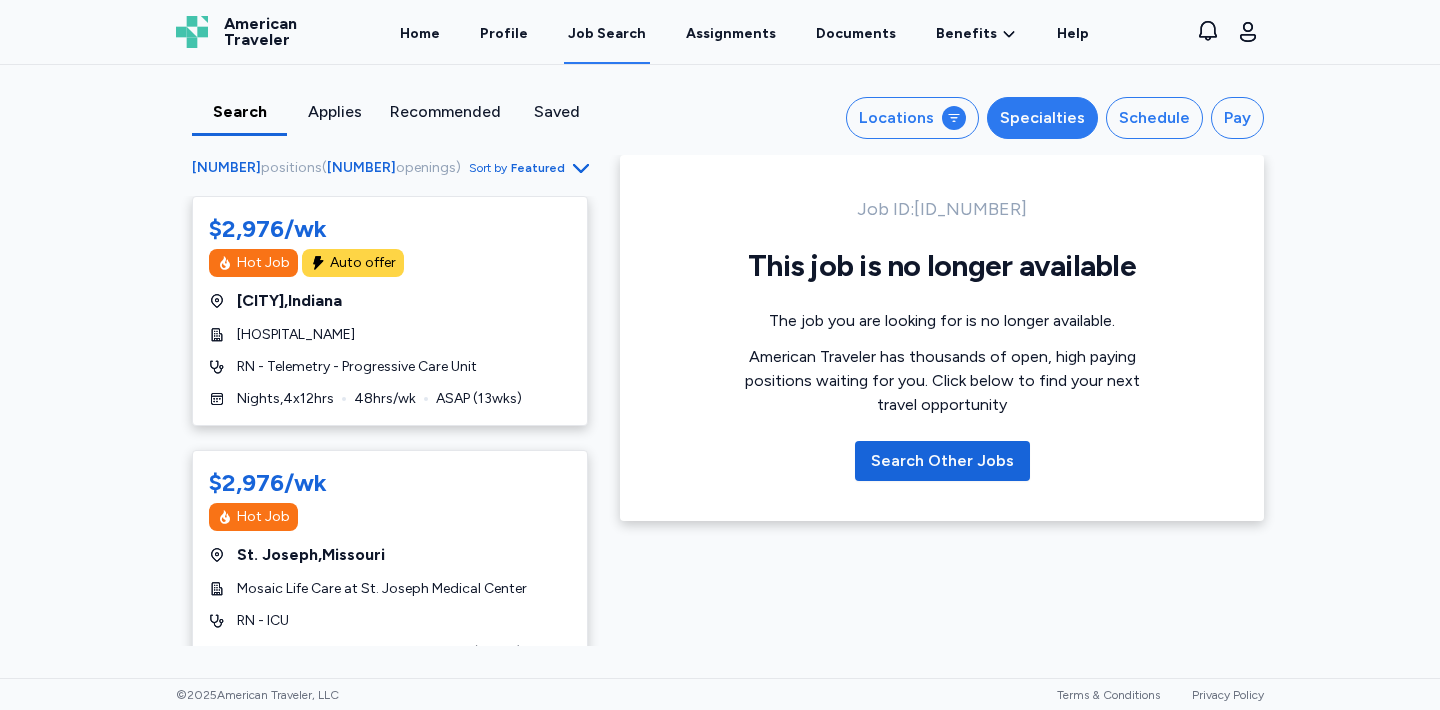 click on "Specialties" at bounding box center [1042, 118] 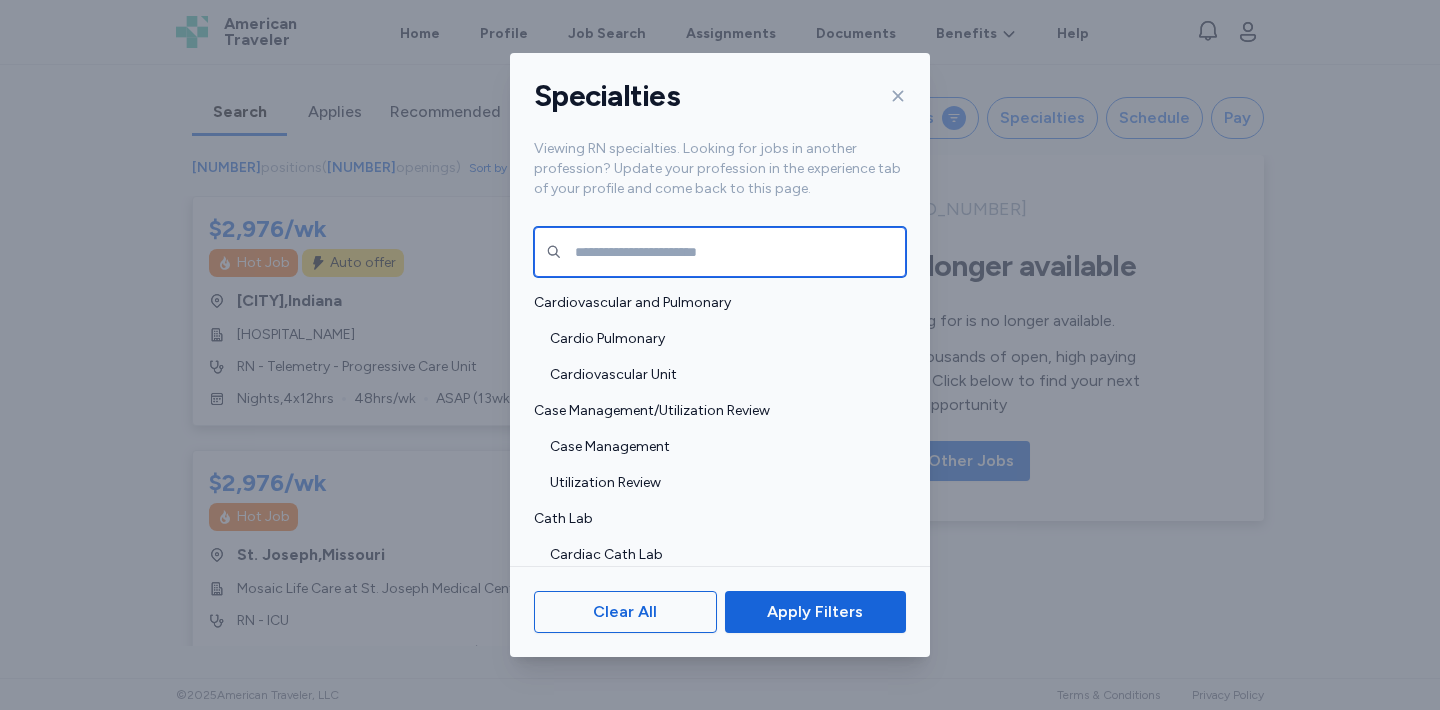 click at bounding box center (720, 252) 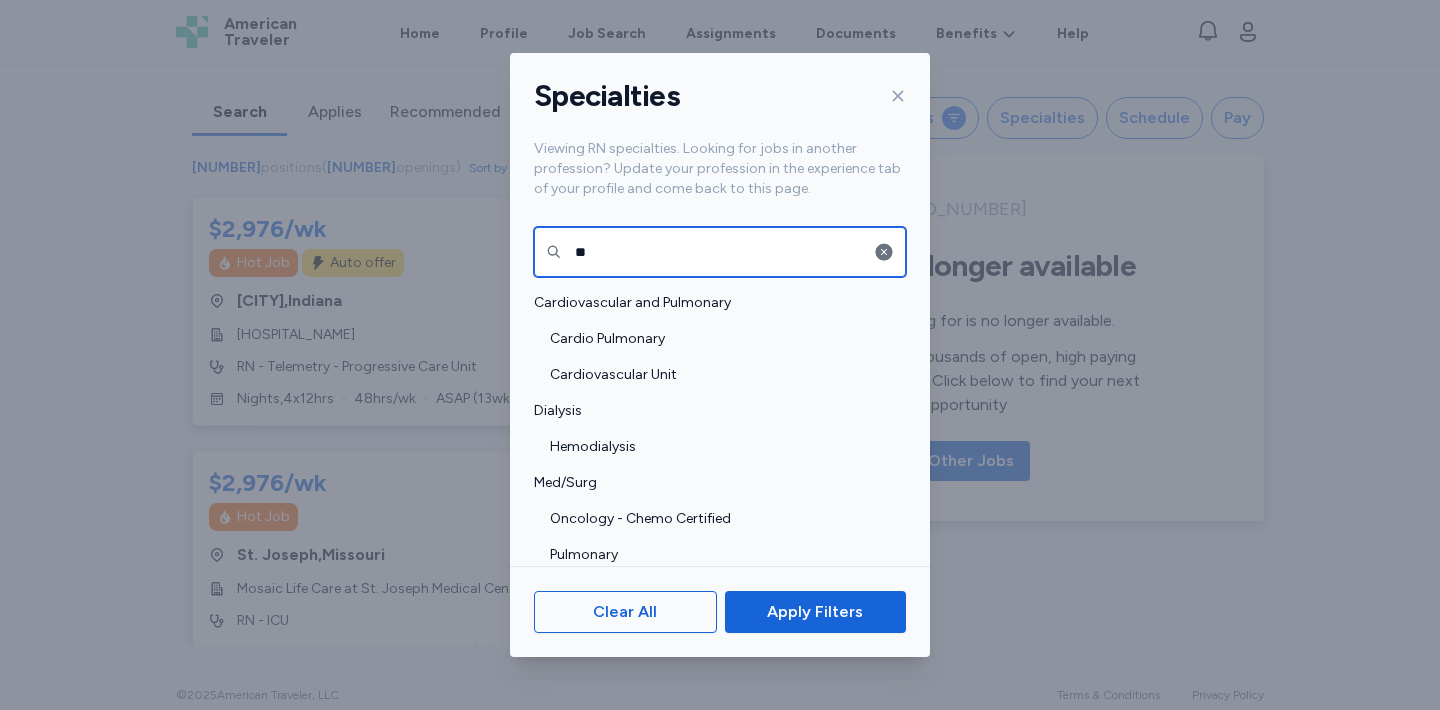 type on "****" 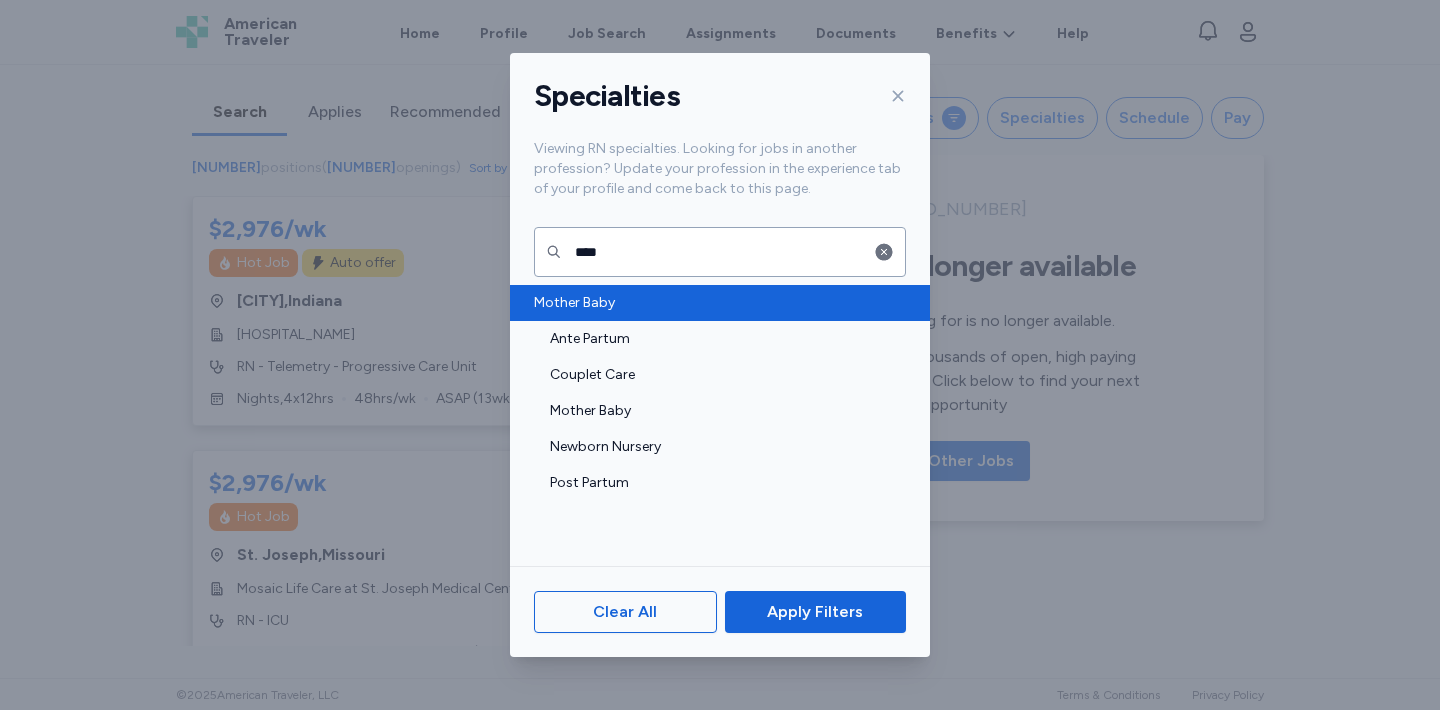 click on "Mother Baby" at bounding box center [714, 303] 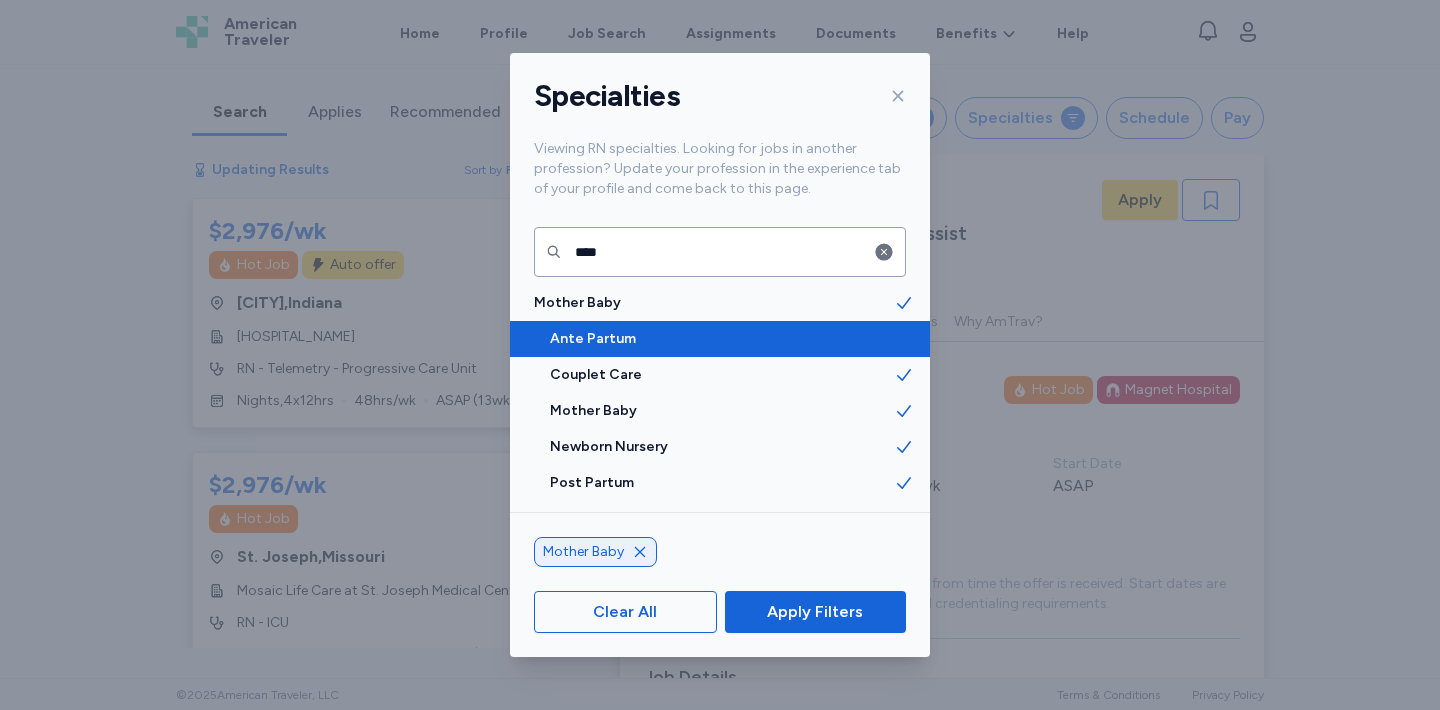 scroll, scrollTop: 2, scrollLeft: 0, axis: vertical 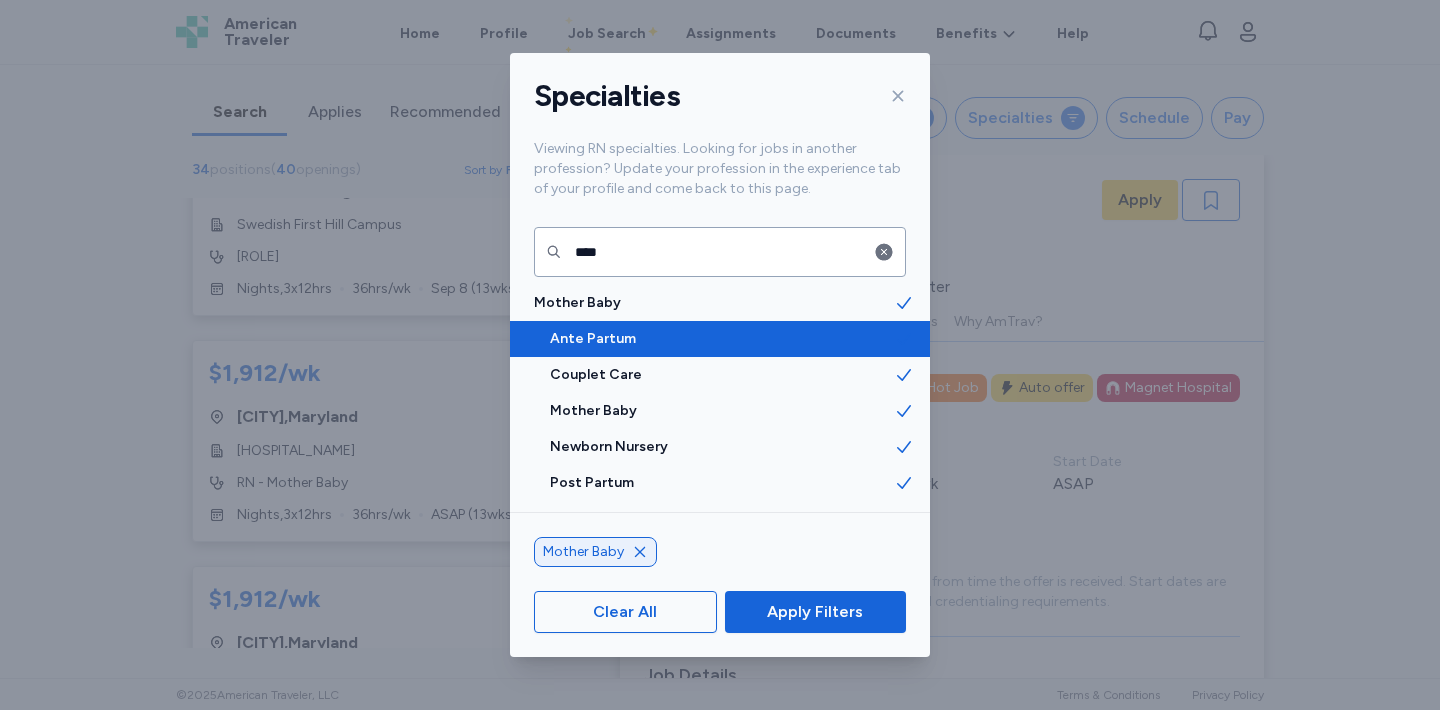 click on "Ante Partum" at bounding box center (722, 339) 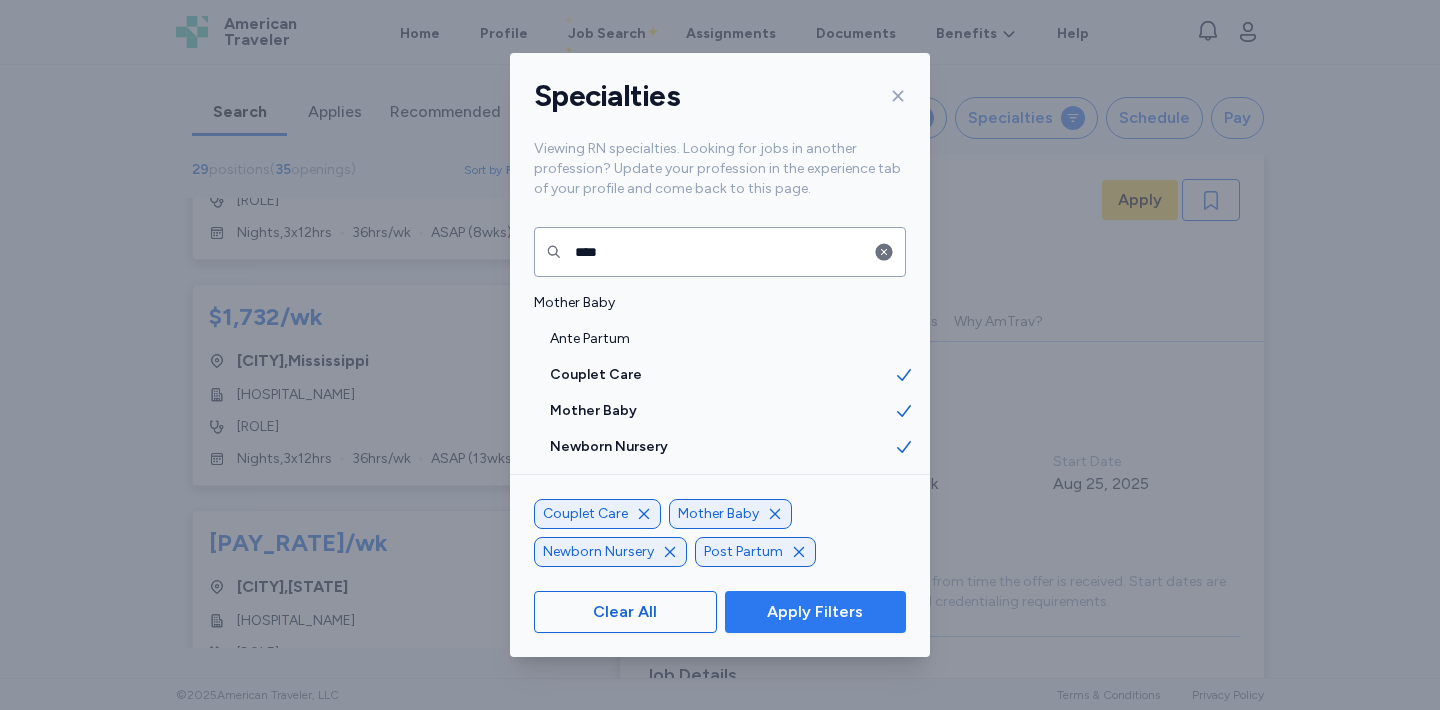 click on "Apply Filters" at bounding box center (815, 612) 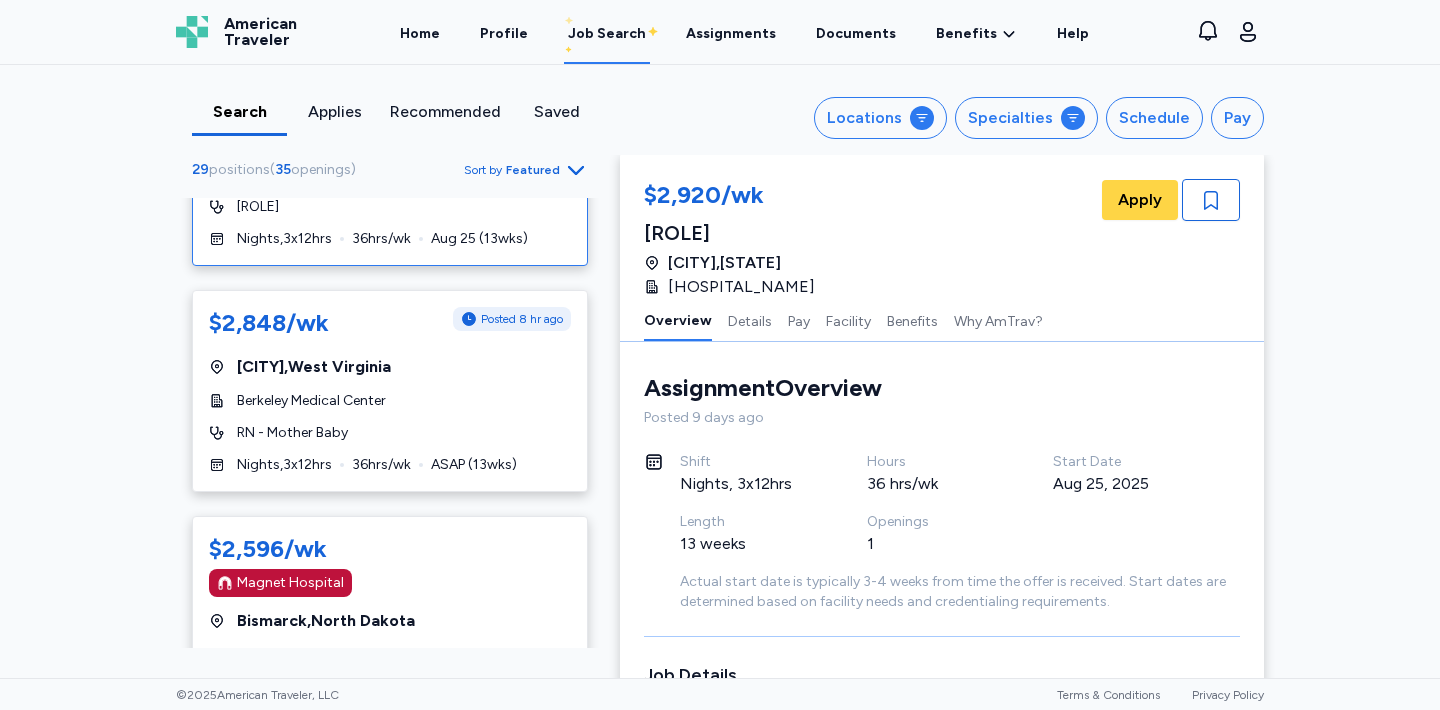 scroll, scrollTop: 0, scrollLeft: 0, axis: both 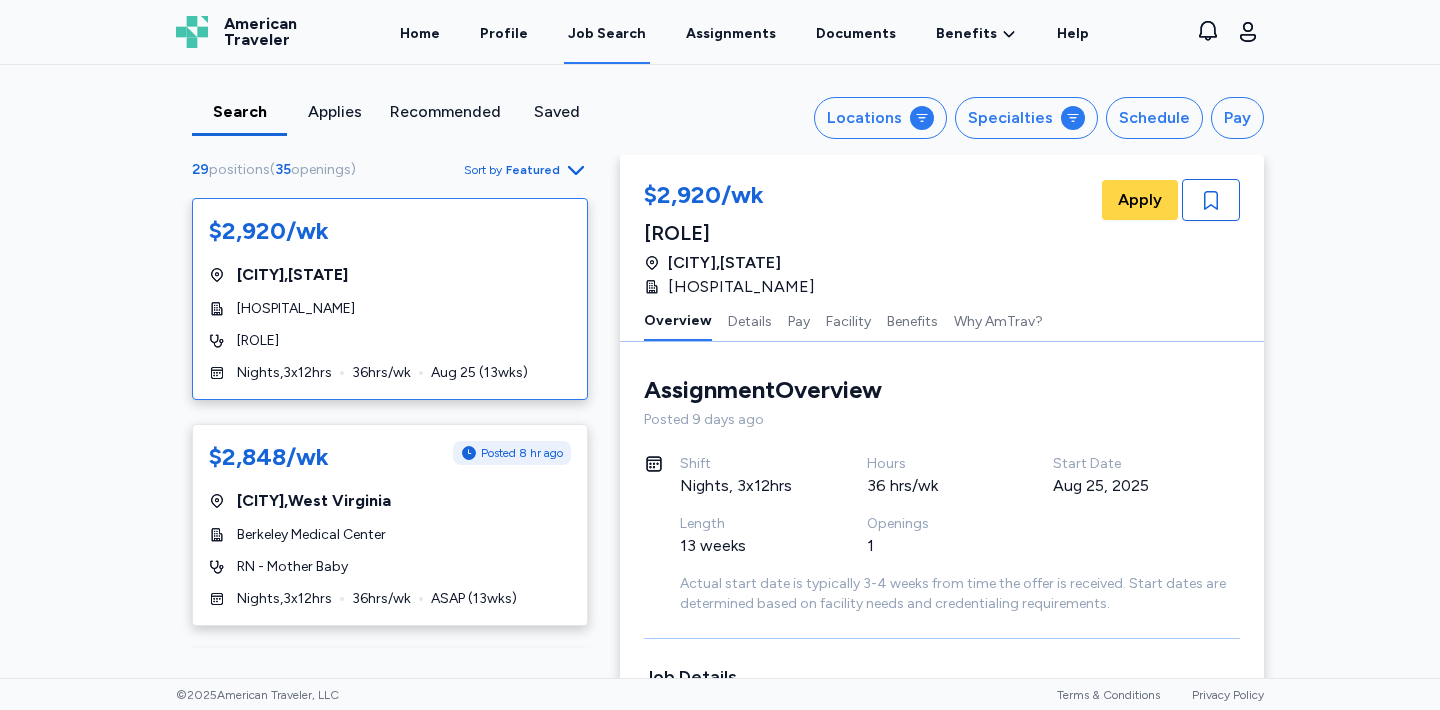 click on "Sort by Featured" at bounding box center [526, 170] 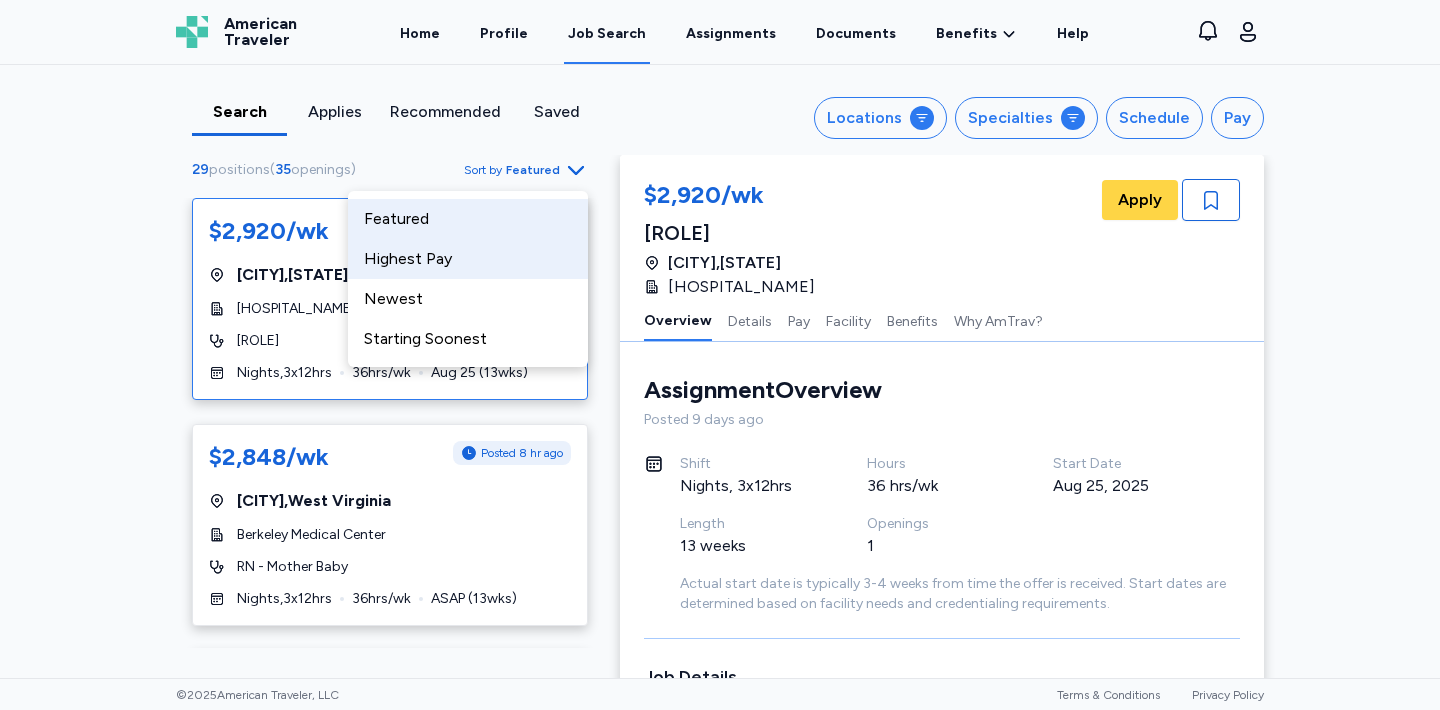 click on "Highest Pay" at bounding box center [468, 259] 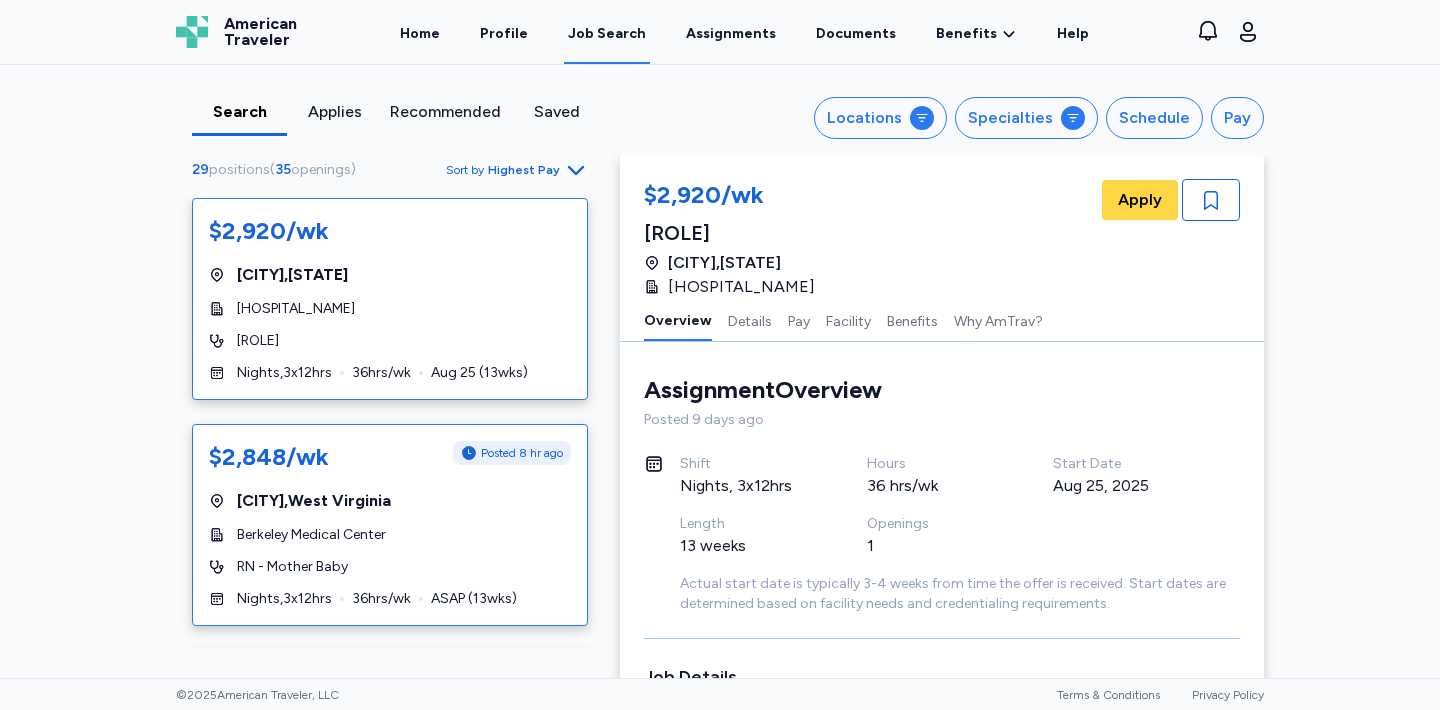 click on "[CITY] , [STATE]" at bounding box center (390, 501) 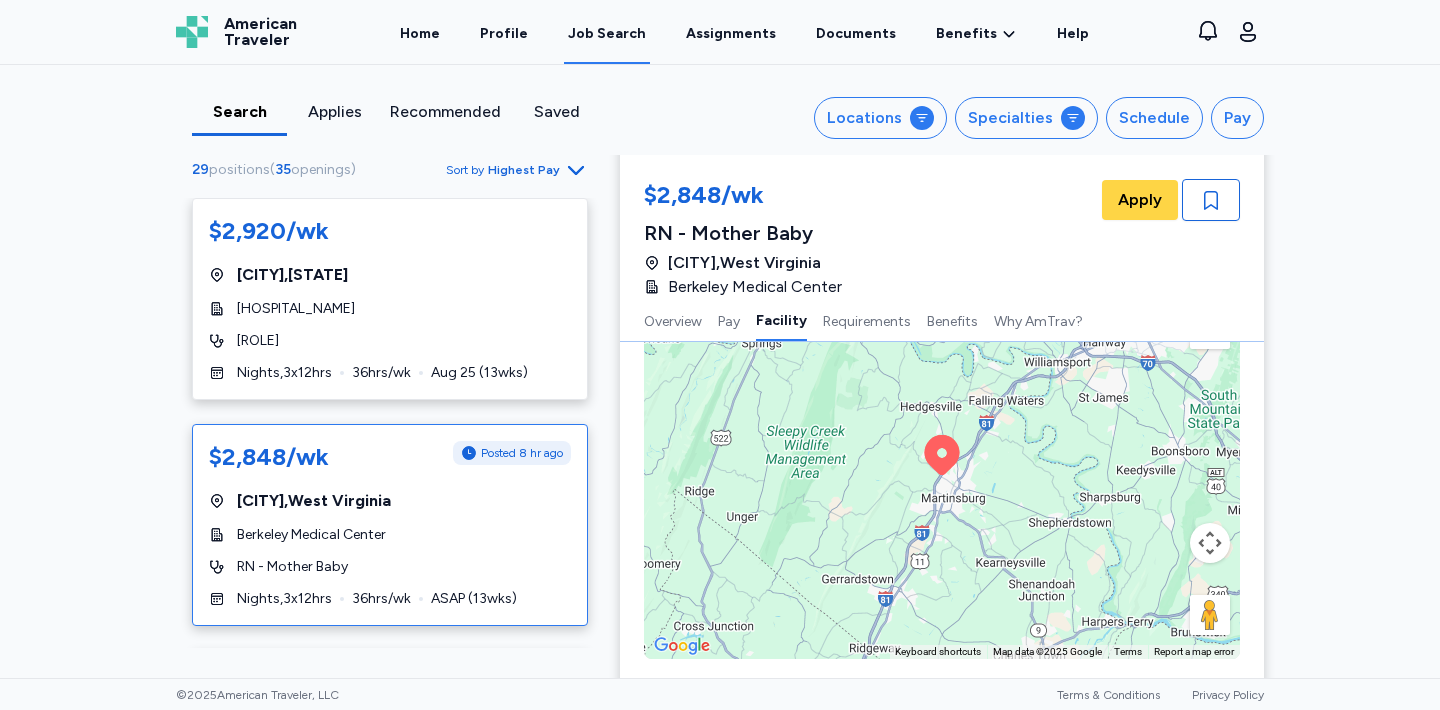 scroll, scrollTop: 1395, scrollLeft: 0, axis: vertical 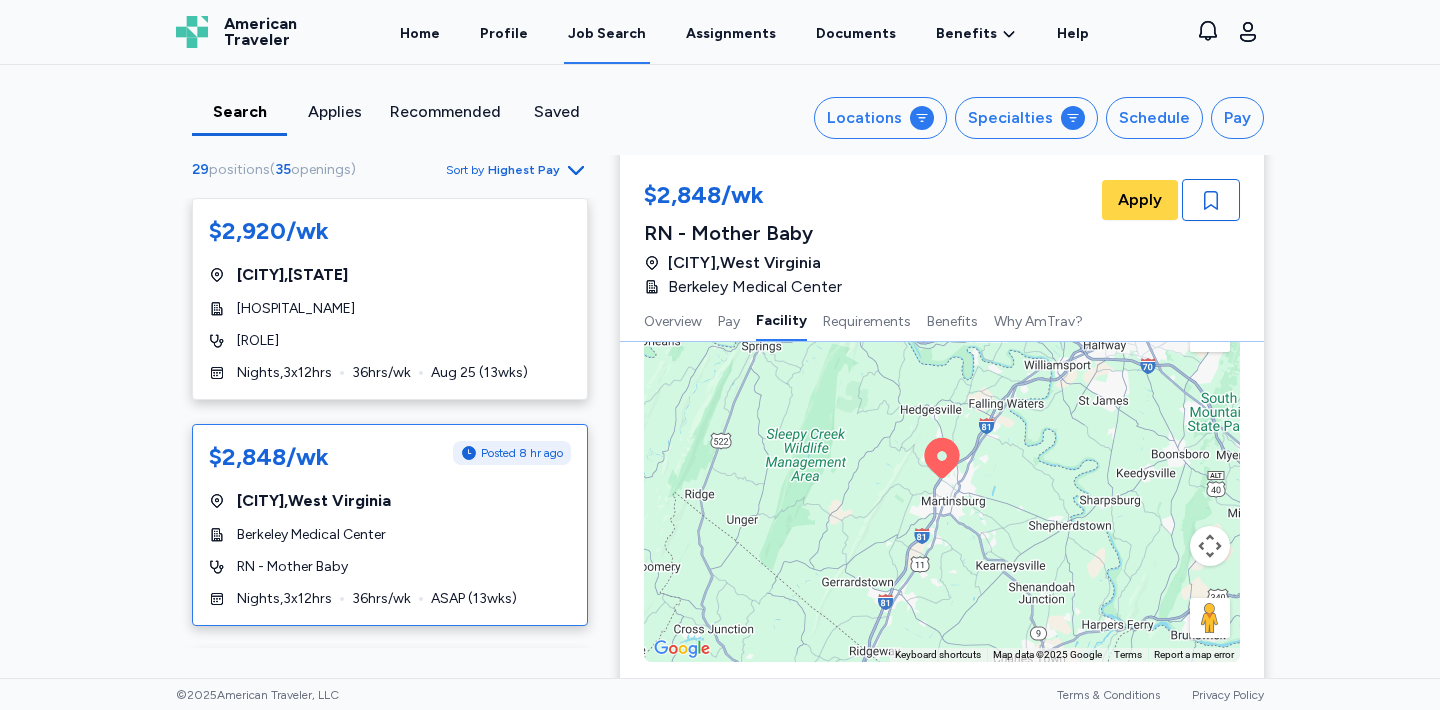 click on "To activate drag with keyboard, press Alt + Enter. Once in keyboard drag state, use the arrow keys to move the marker. To complete the drag, press the Enter key. To cancel, press Escape." at bounding box center [942, 482] 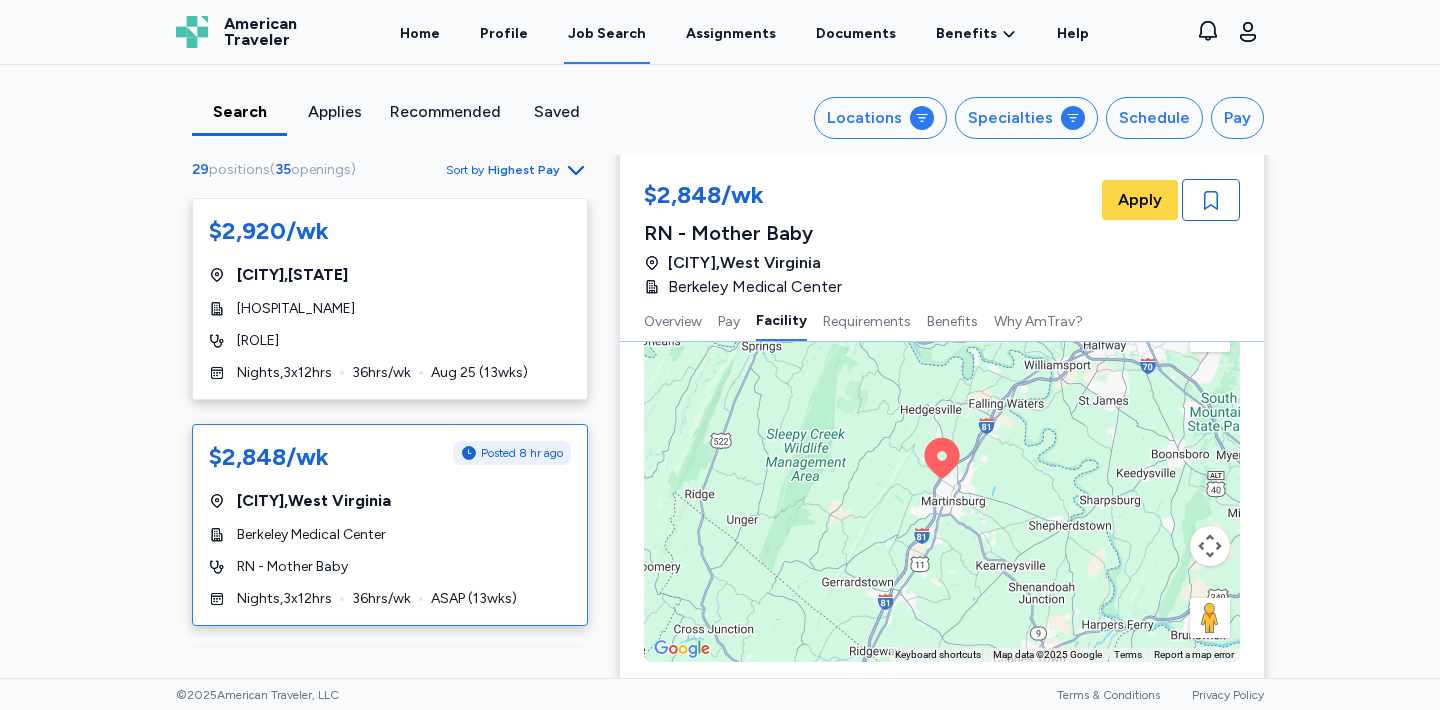 click at bounding box center [1210, 546] 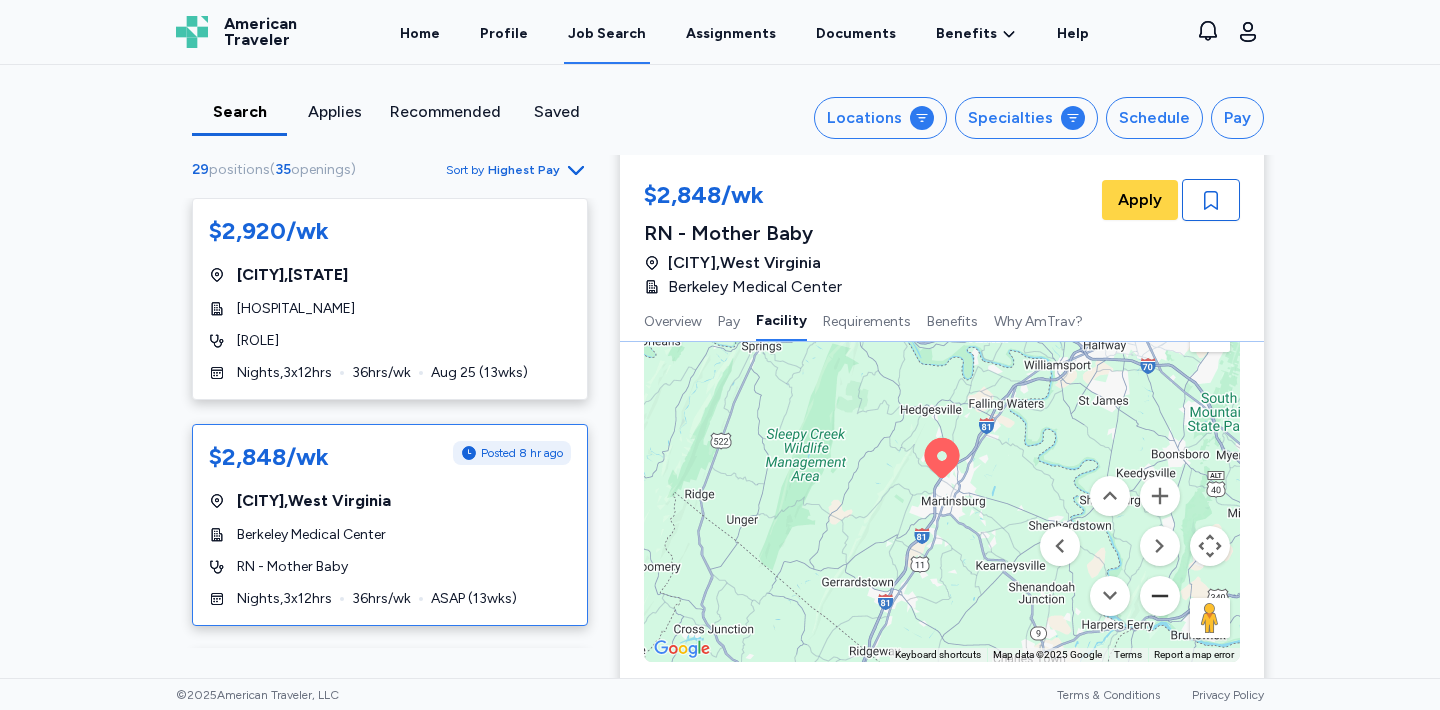 click at bounding box center [1160, 596] 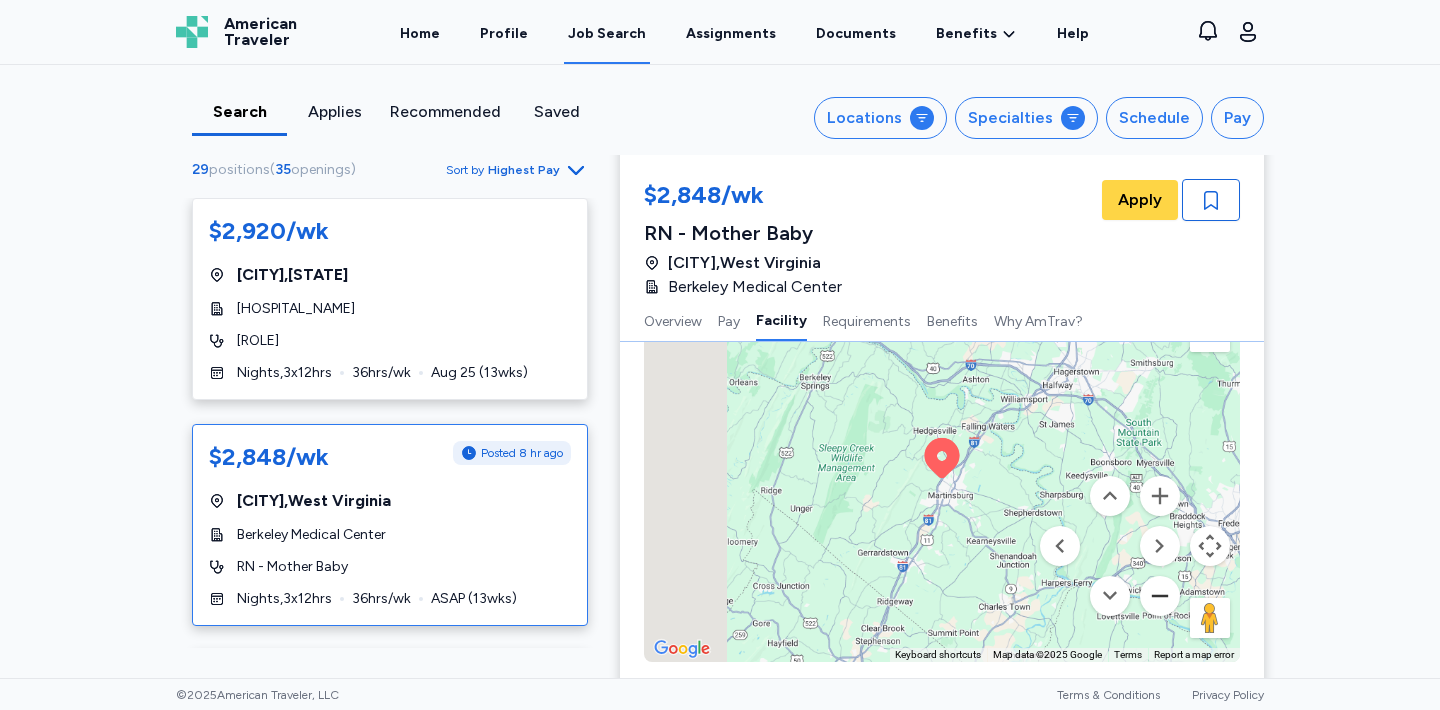 click at bounding box center [1160, 596] 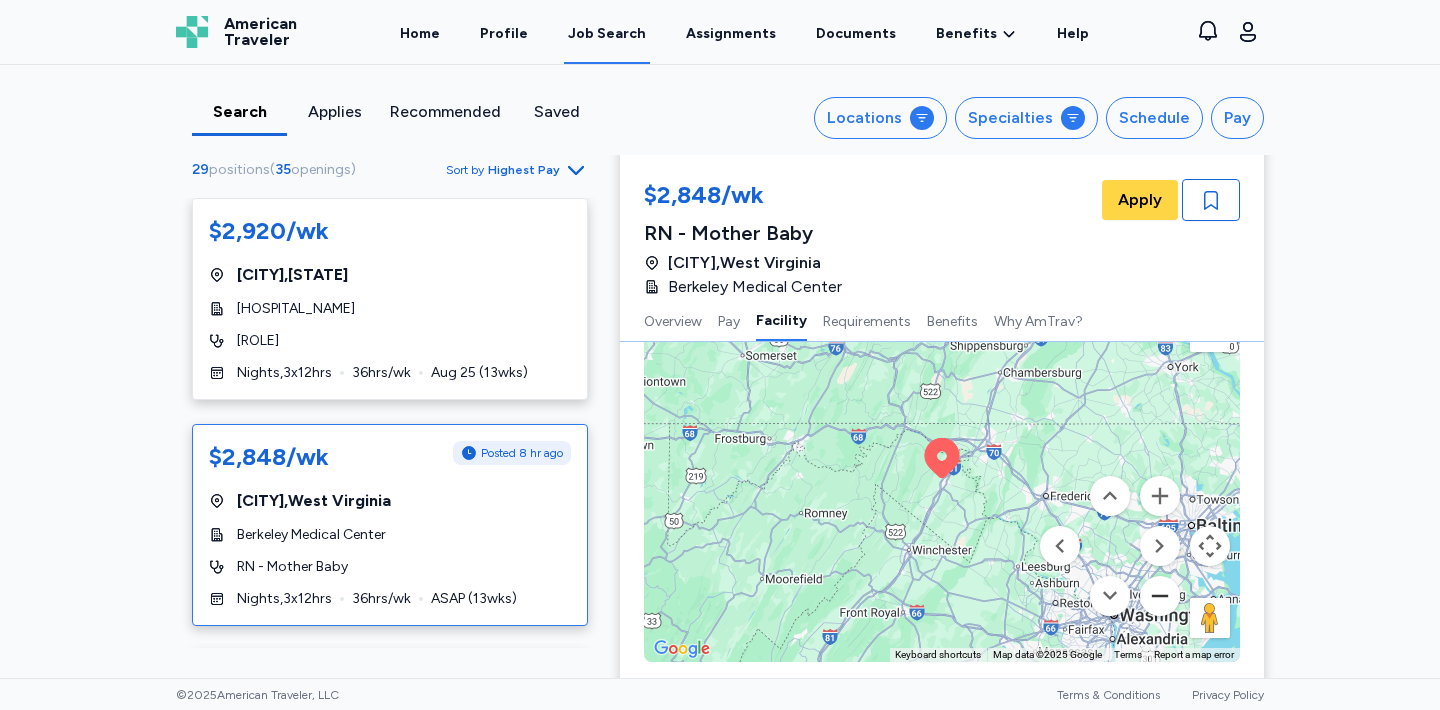 click at bounding box center (1160, 596) 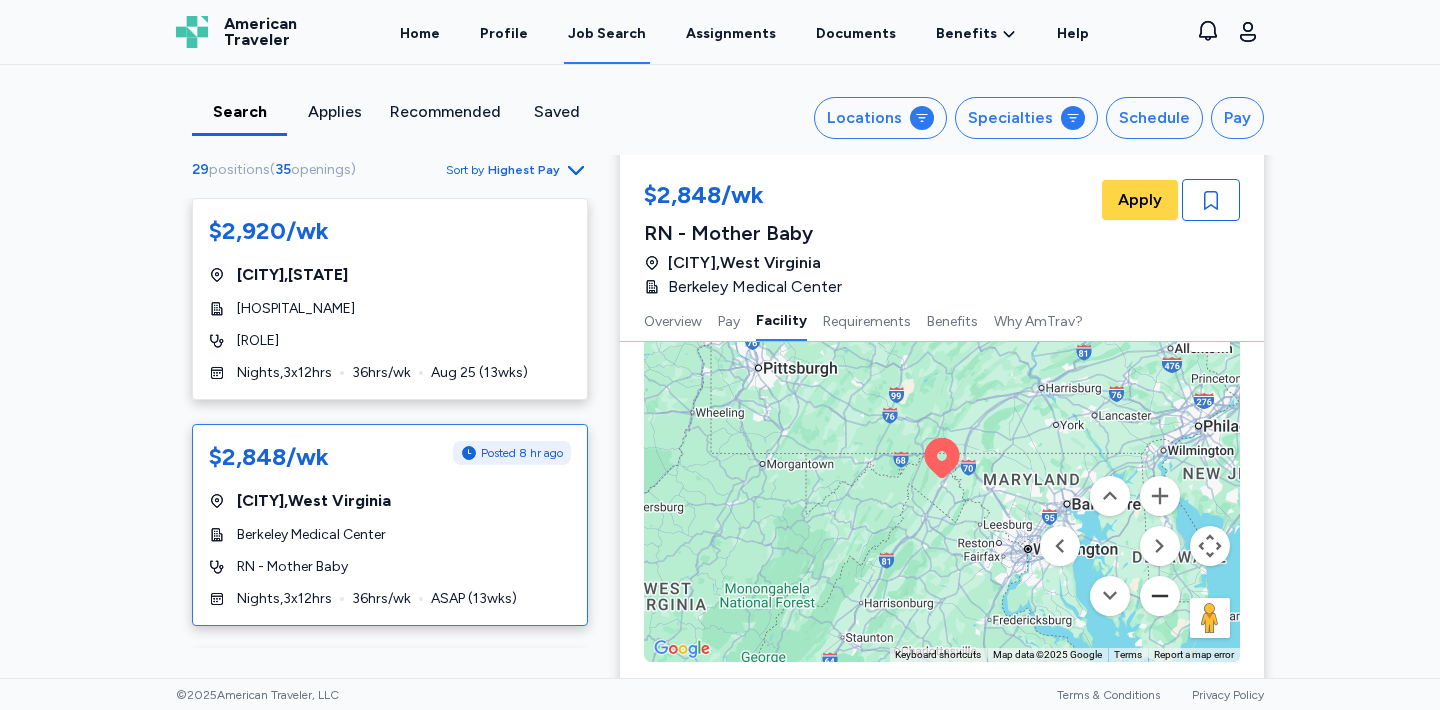 click at bounding box center [1160, 596] 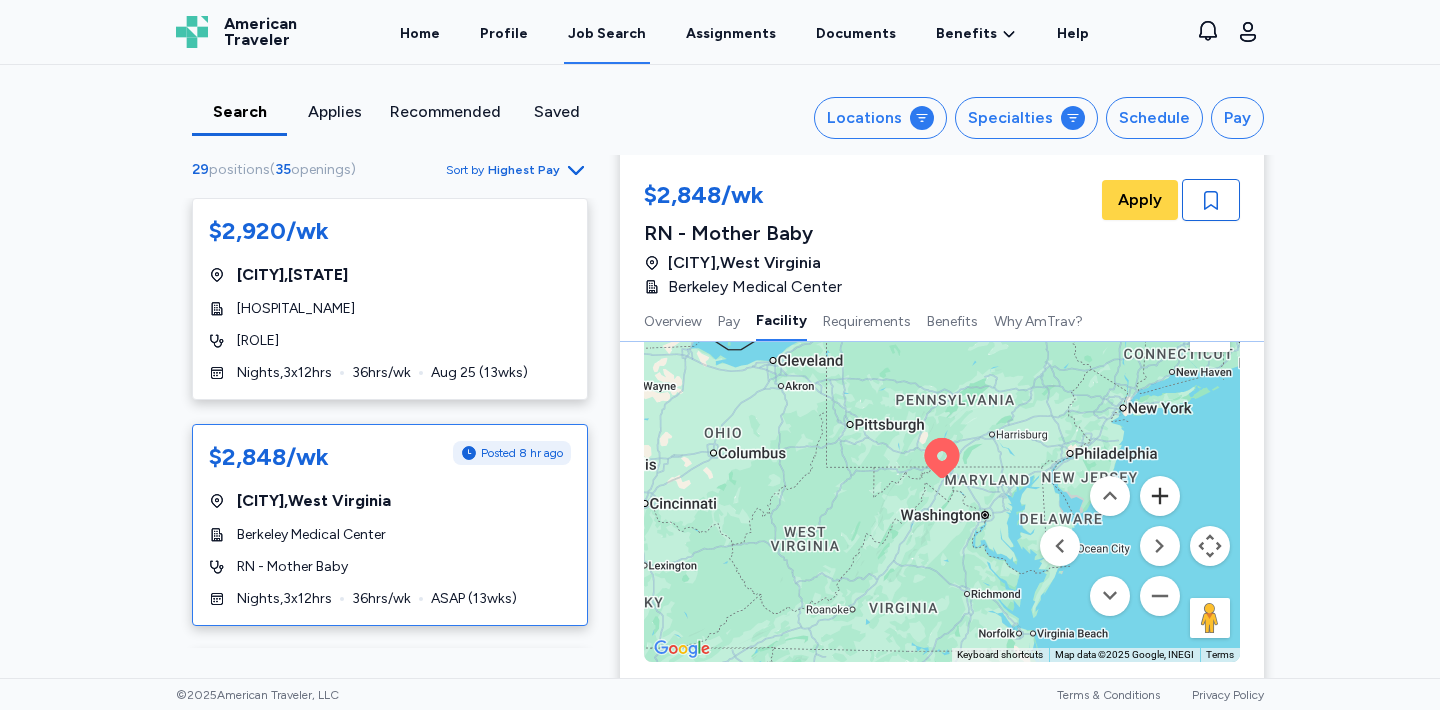 click at bounding box center (1160, 496) 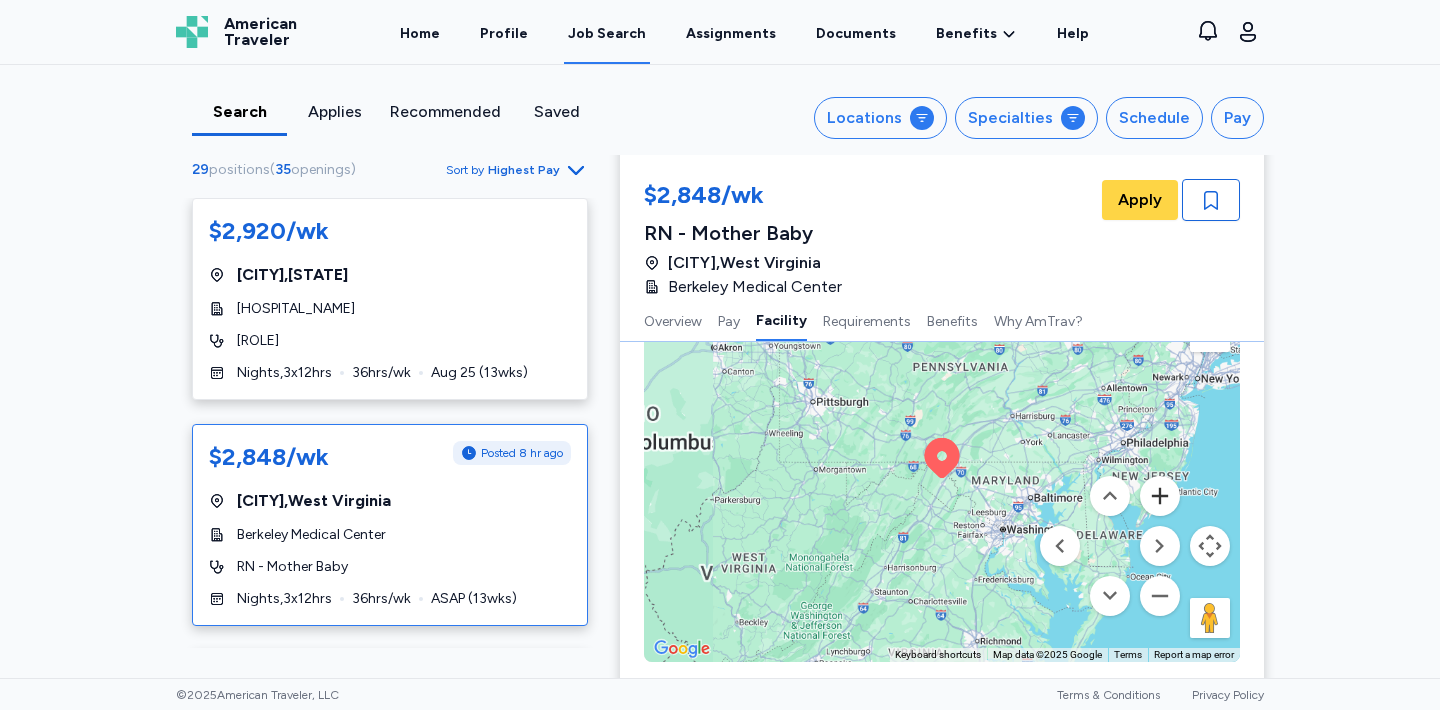 click at bounding box center (1160, 496) 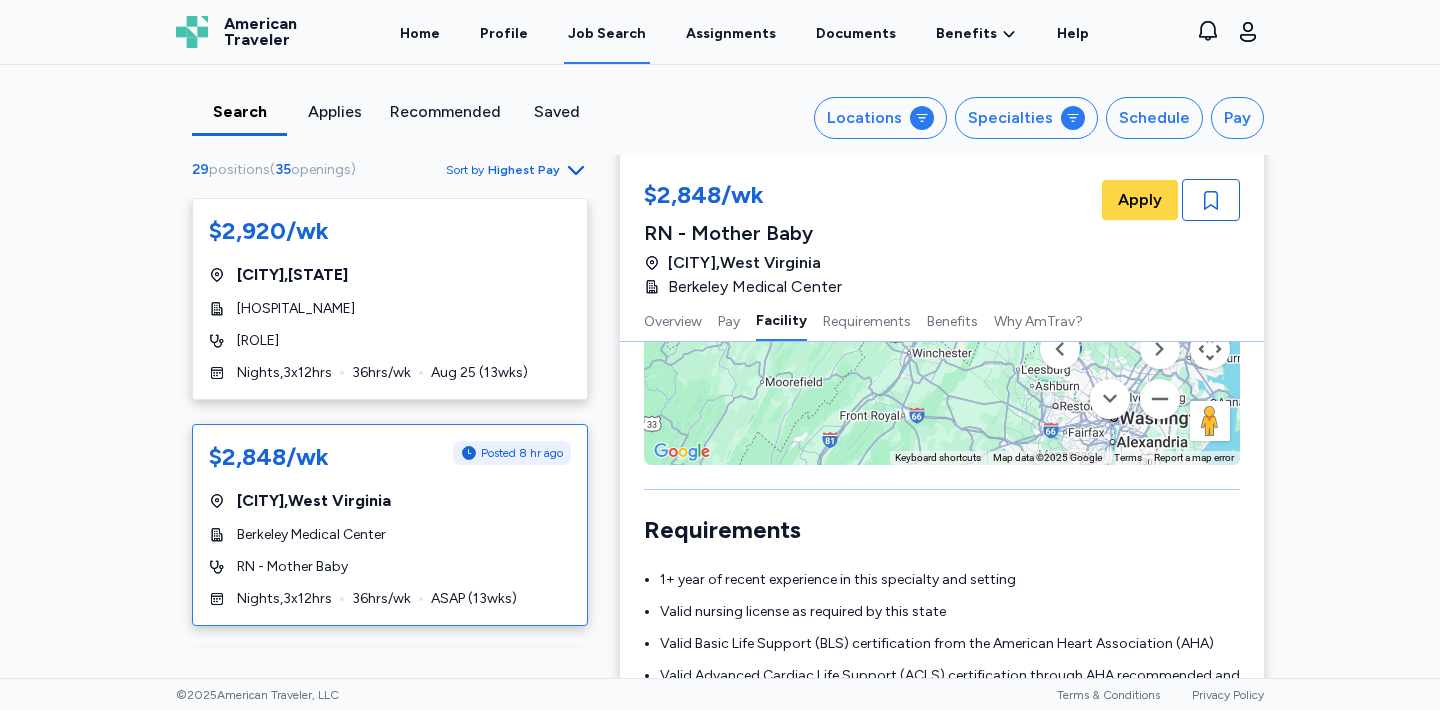 scroll, scrollTop: 1593, scrollLeft: 0, axis: vertical 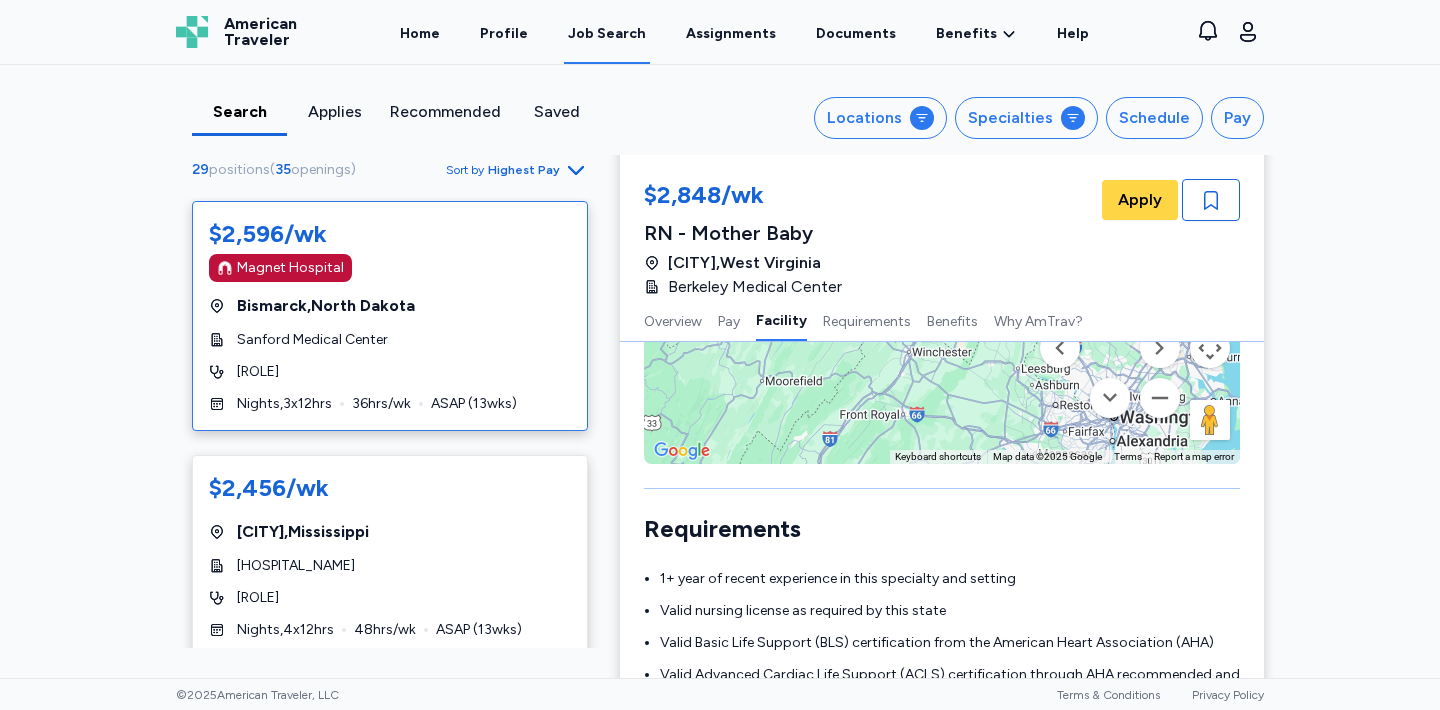 click on "Nights ,  3 x 12 hrs 36  hrs/wk ASAP   ( 13  wks)" at bounding box center (390, 404) 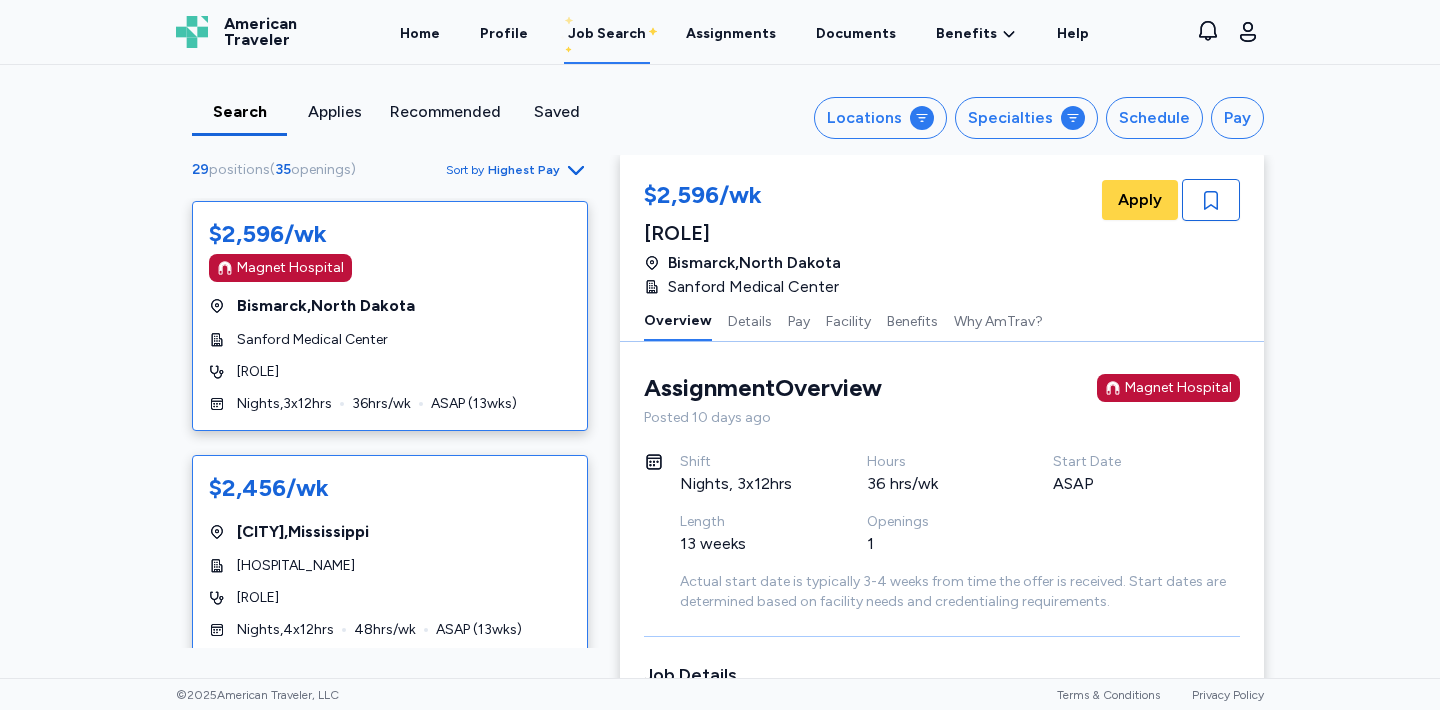 click on "[CITY] , [STATE]" at bounding box center (390, 532) 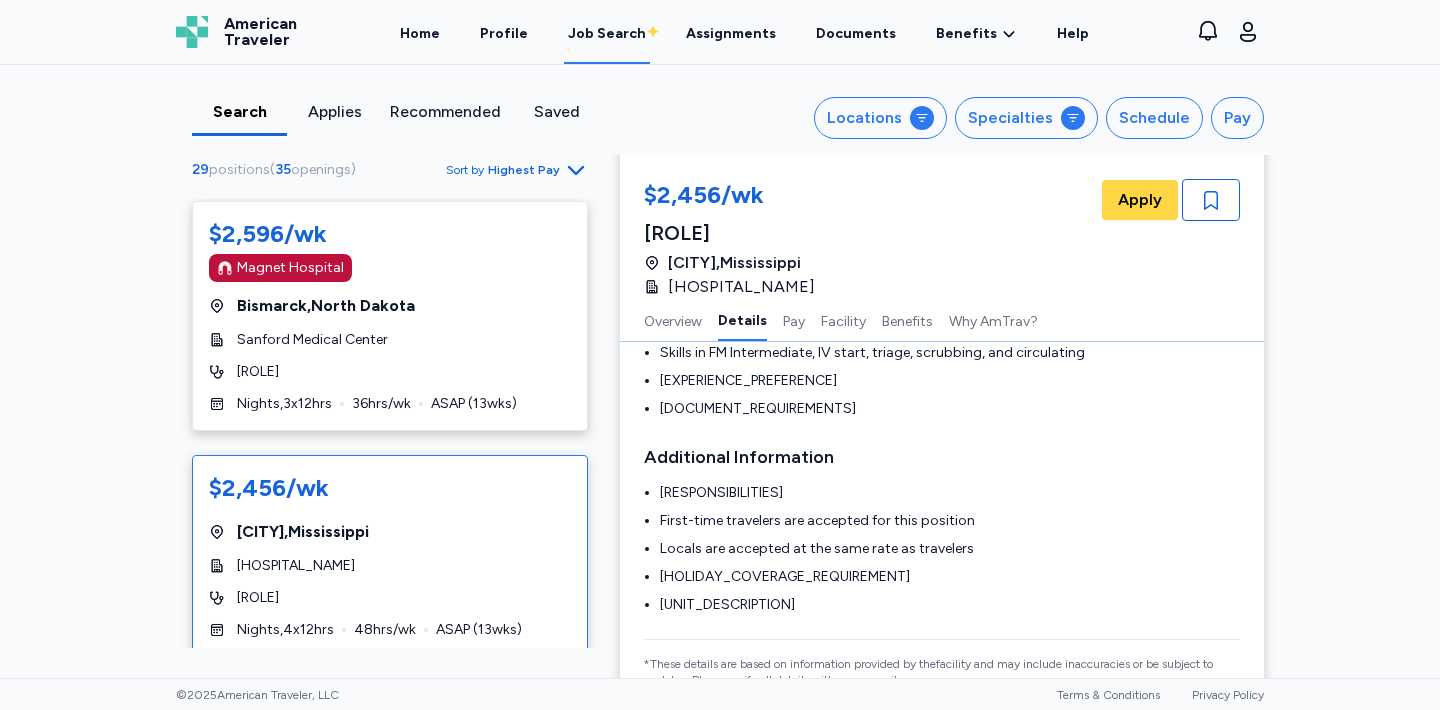 scroll, scrollTop: 671, scrollLeft: 0, axis: vertical 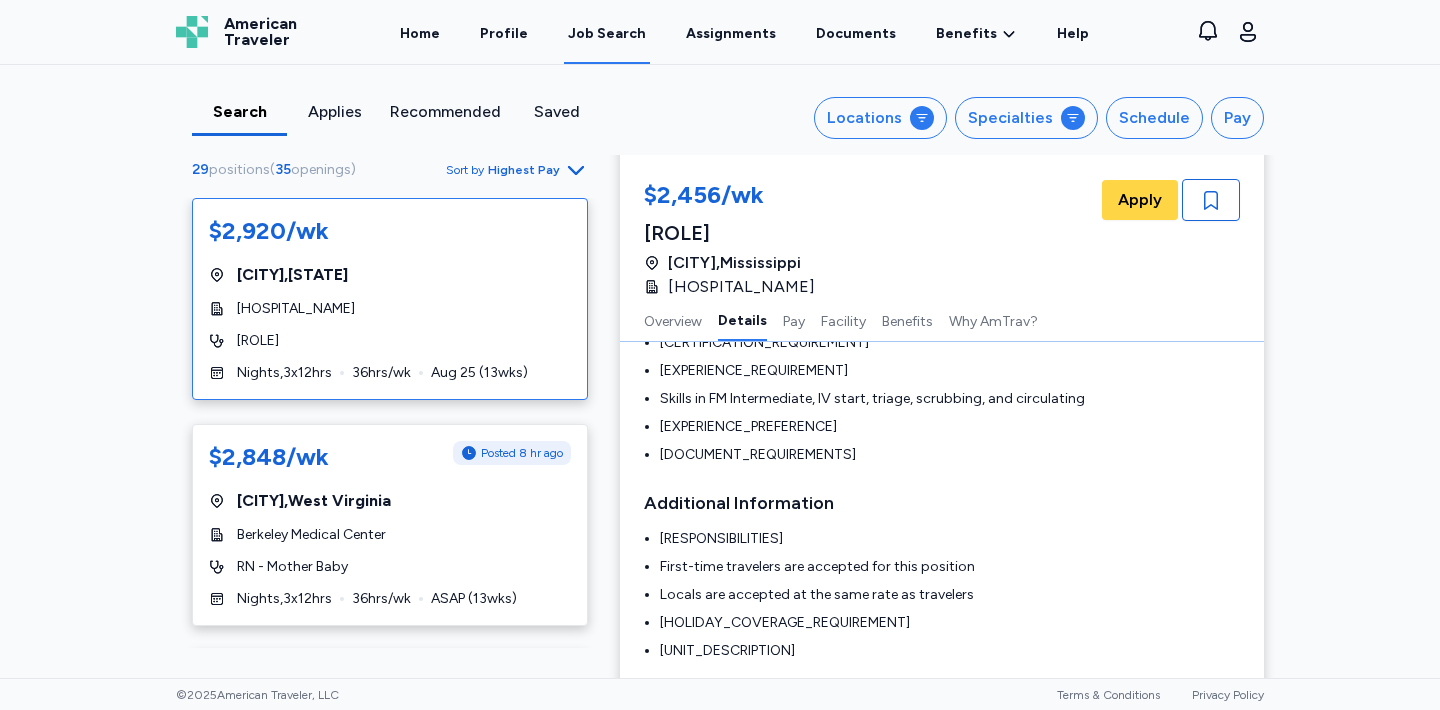 click on "[HOSPITAL_NAME]" at bounding box center [390, 309] 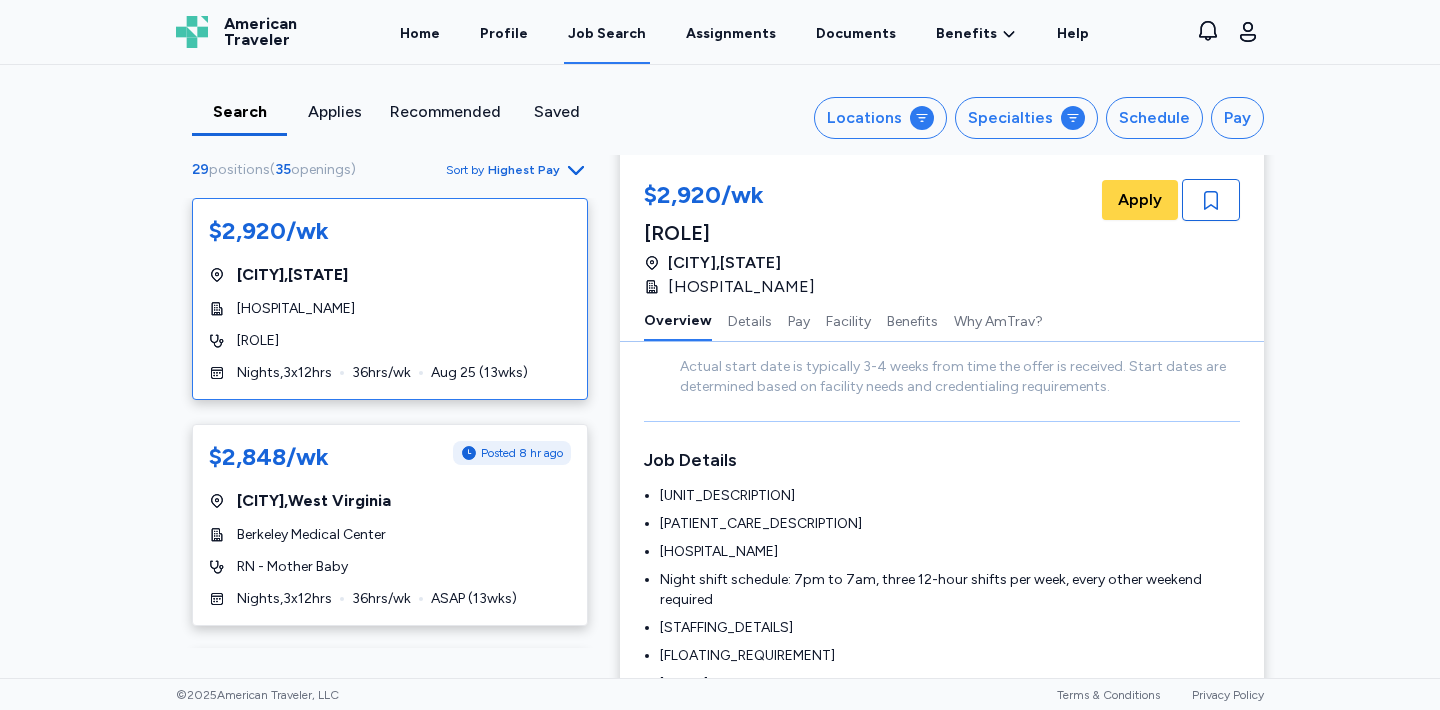 scroll, scrollTop: 0, scrollLeft: 0, axis: both 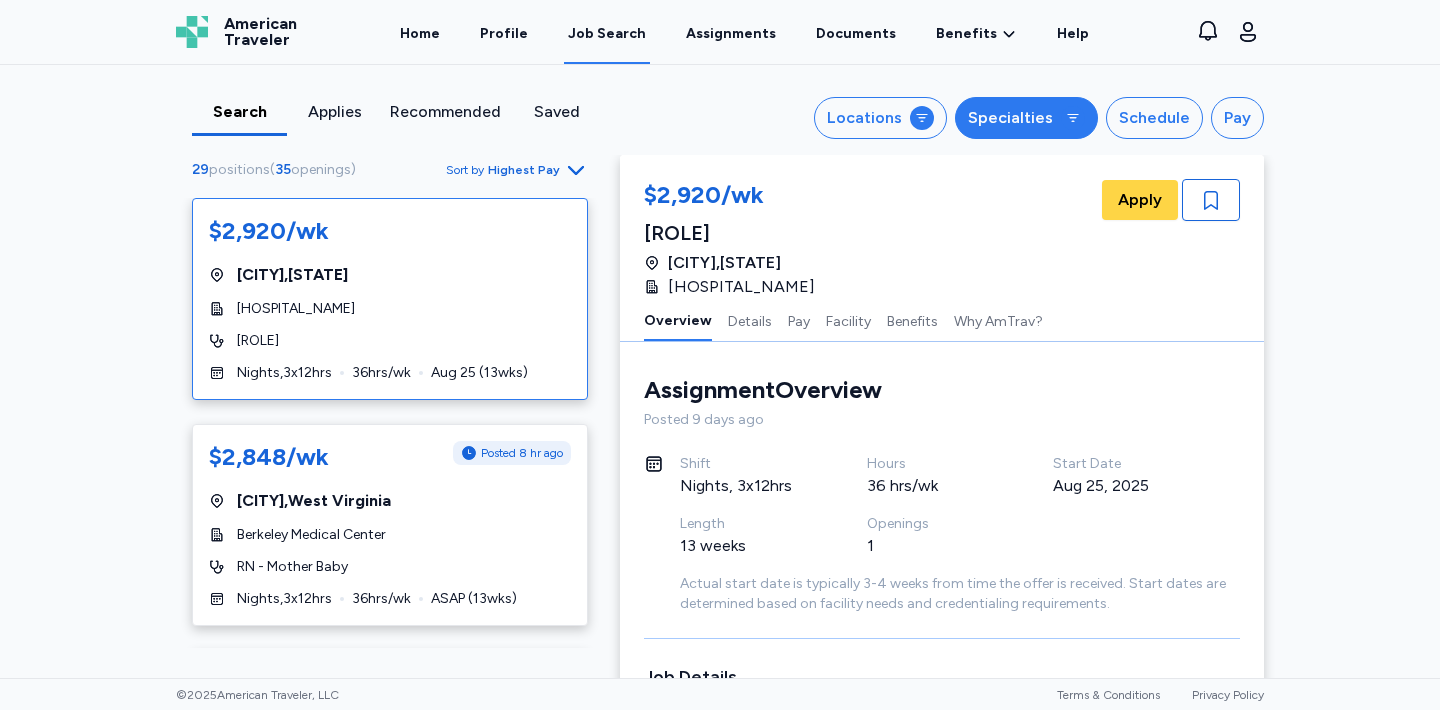click on "Specialties" at bounding box center [1010, 118] 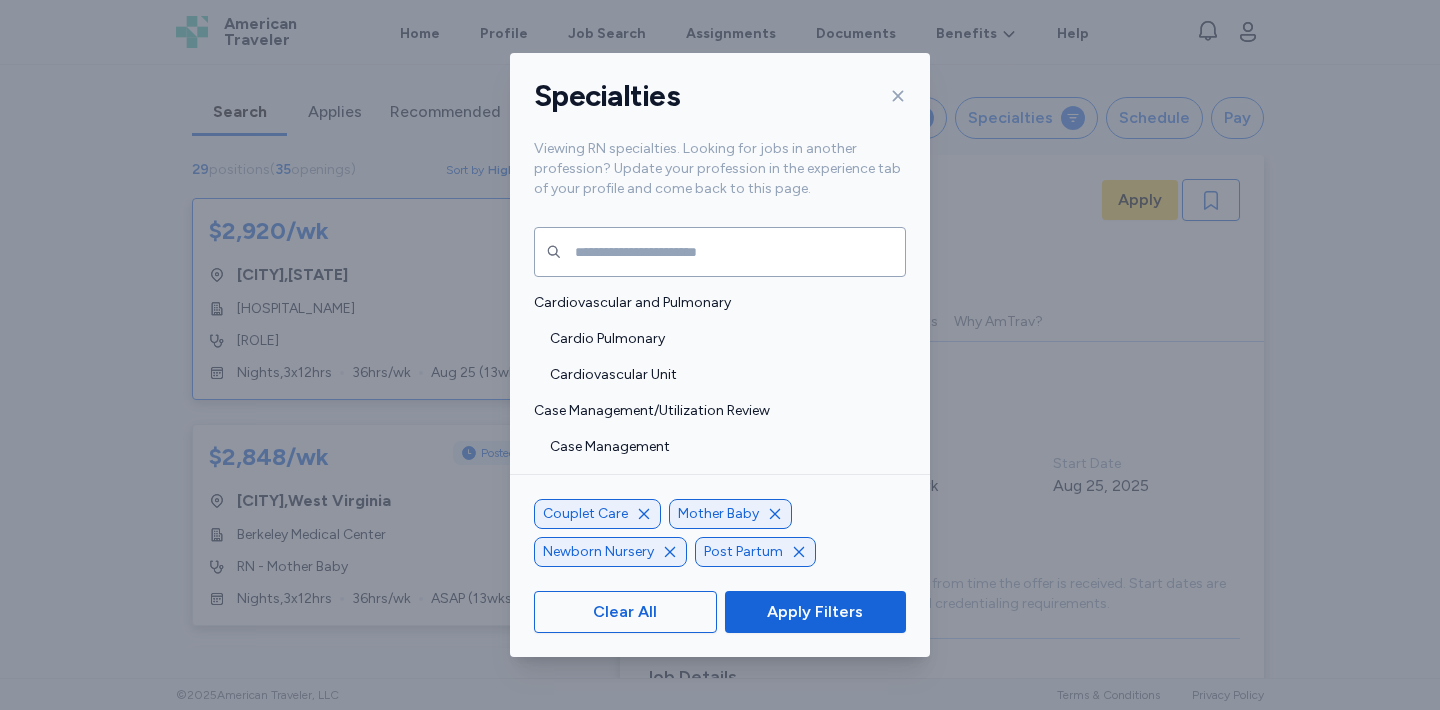 click on "Specialties" at bounding box center (720, 96) 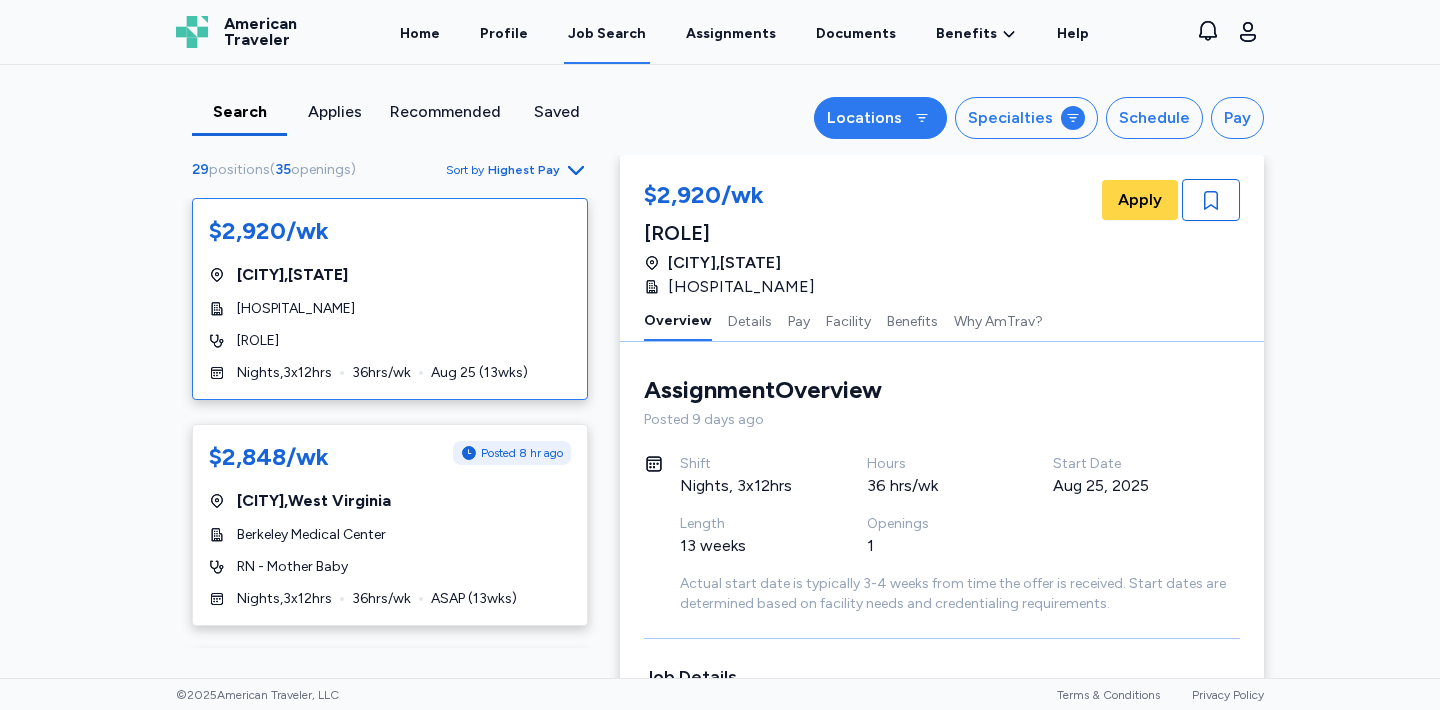 click on "Locations" at bounding box center [880, 118] 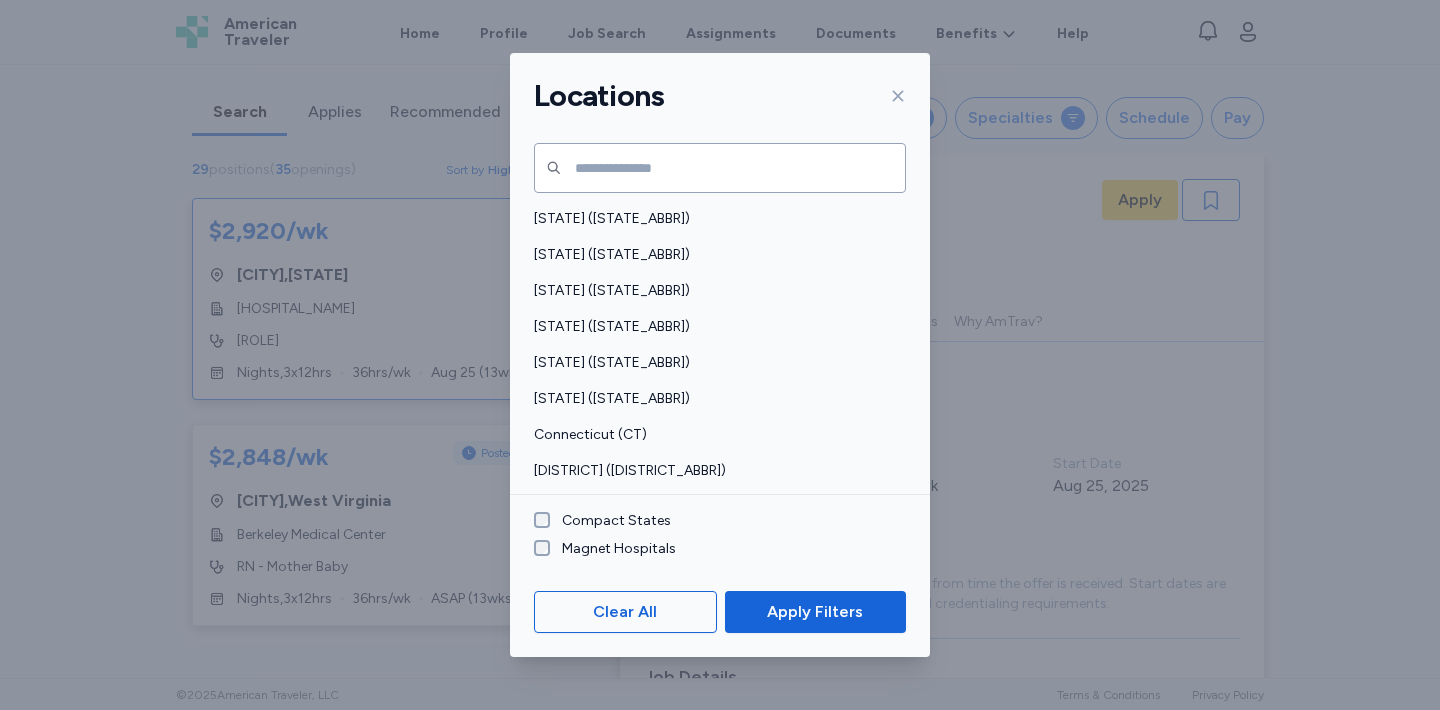 click on "Compact States" at bounding box center [610, 521] 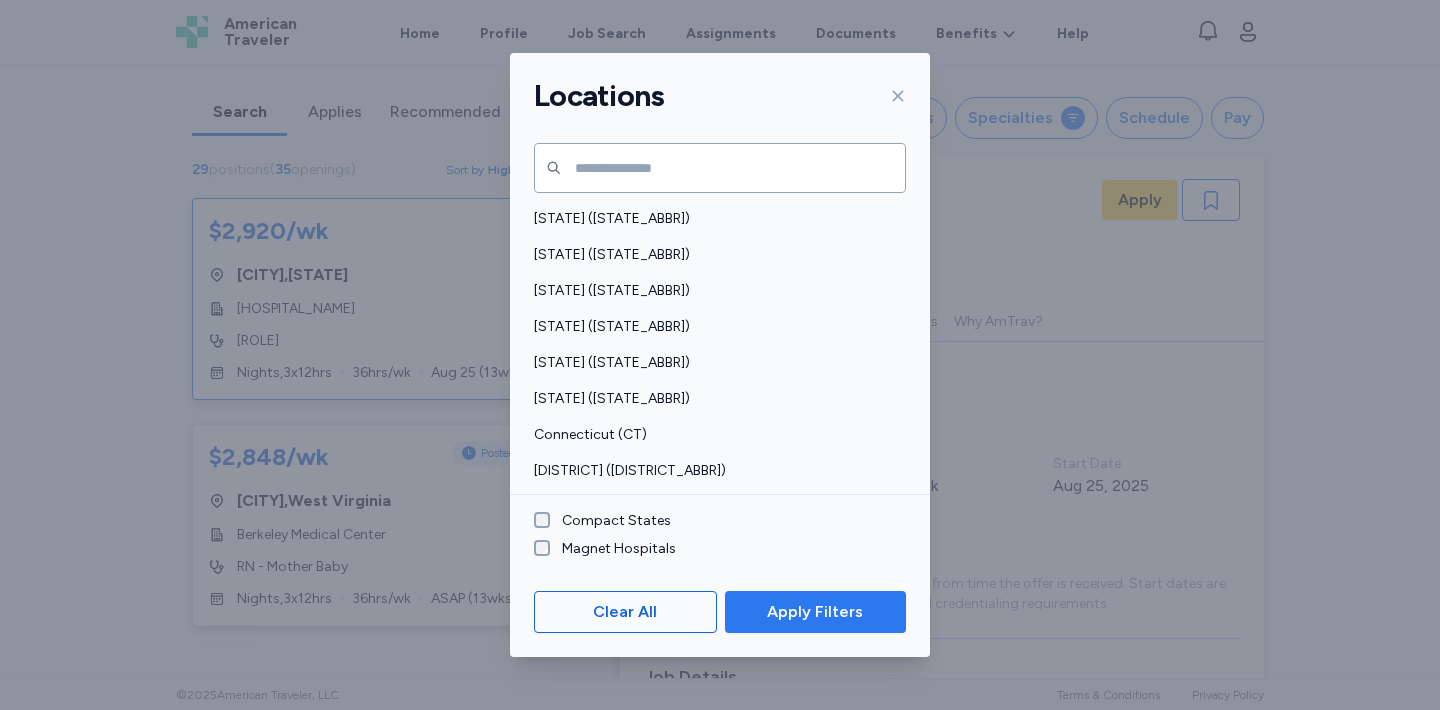click on "Apply Filters" at bounding box center [815, 612] 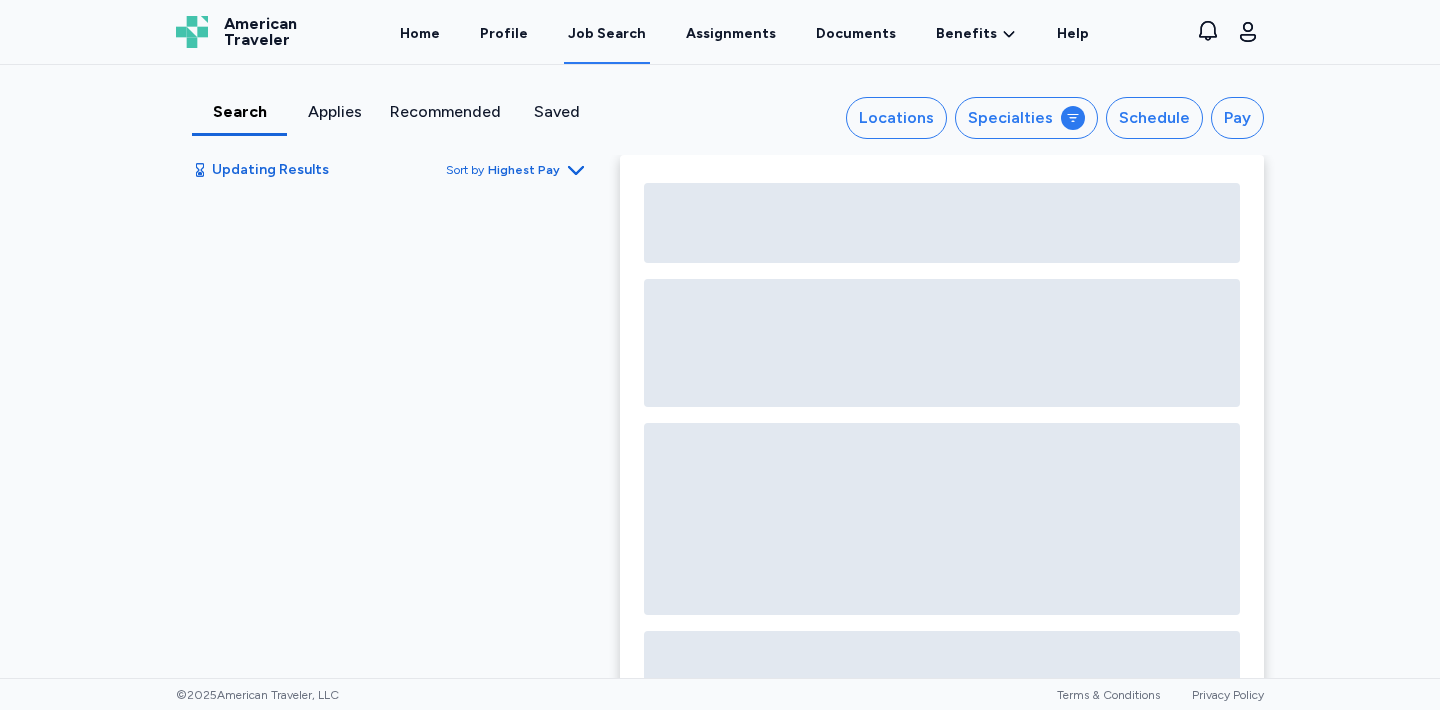 scroll, scrollTop: 0, scrollLeft: 0, axis: both 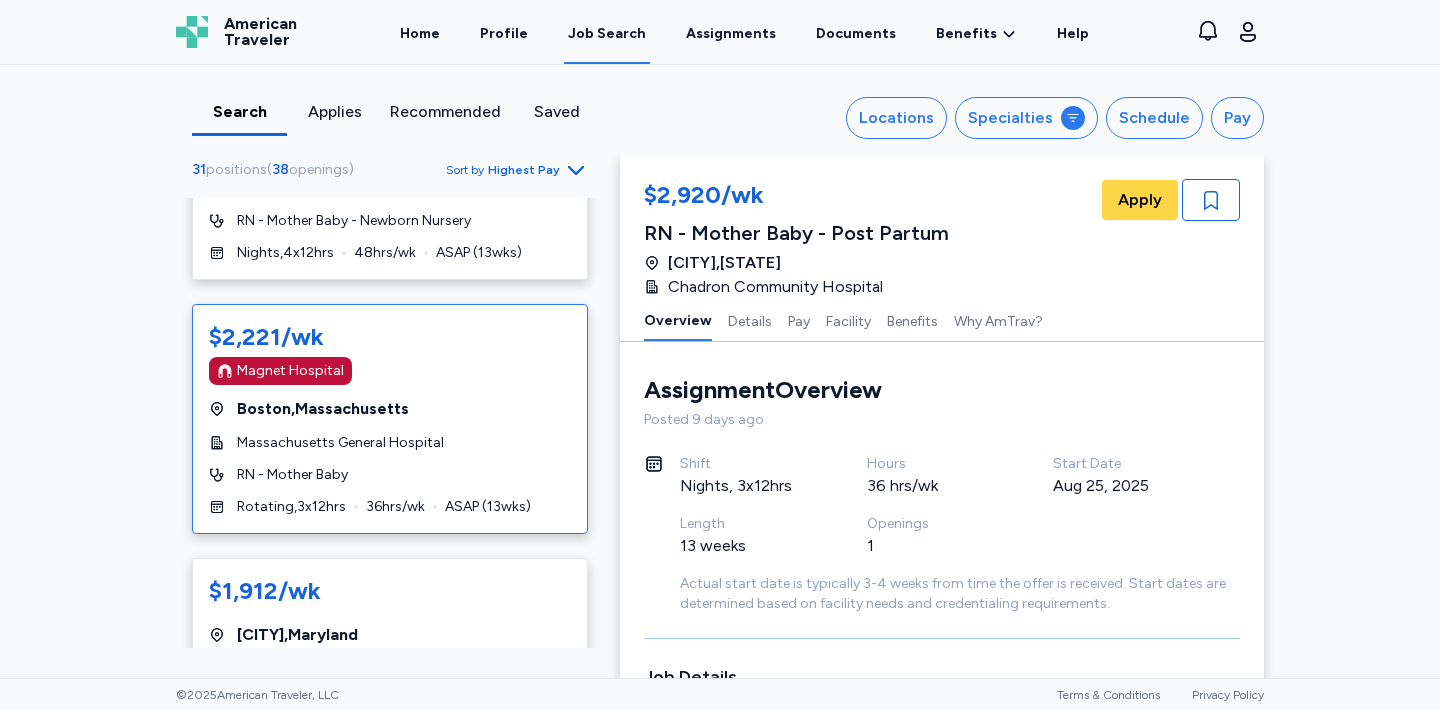 click on "[CITY] , [STATE]" at bounding box center (390, 409) 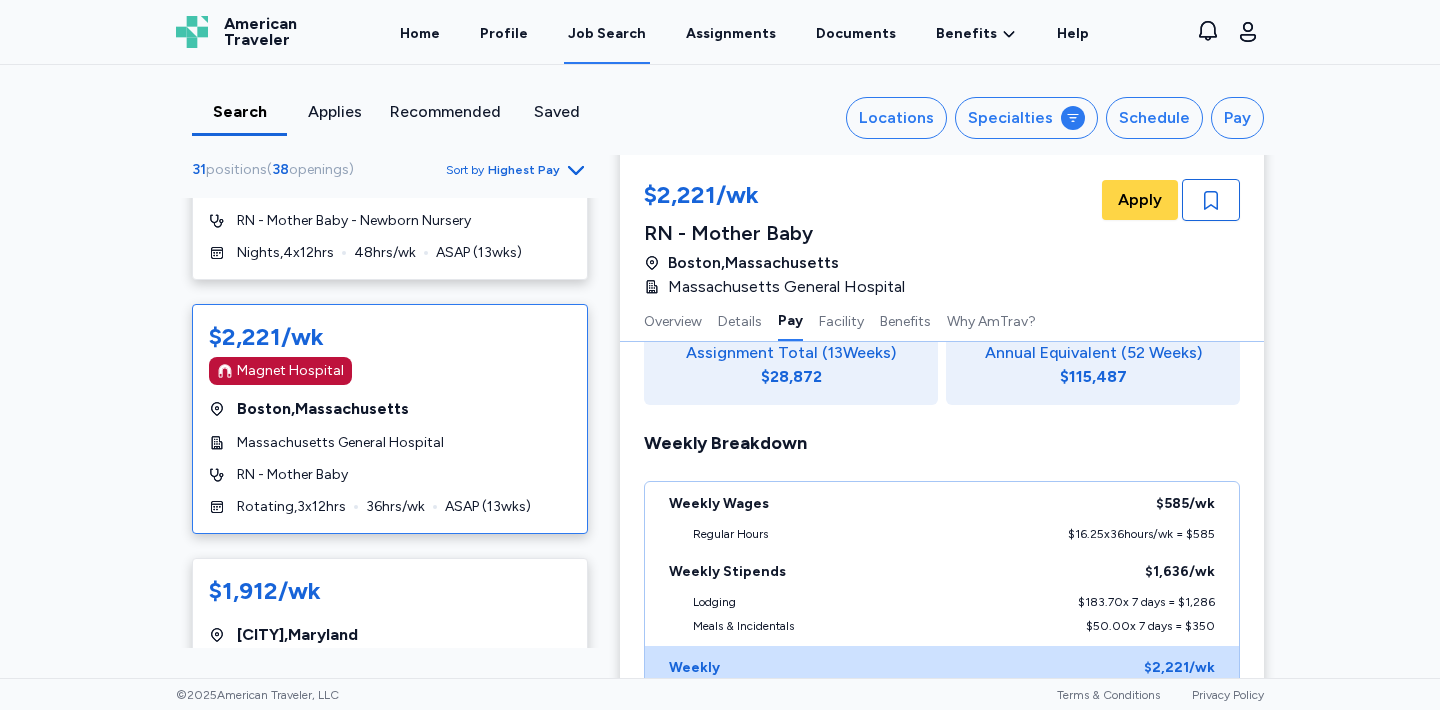 scroll, scrollTop: 1236, scrollLeft: 0, axis: vertical 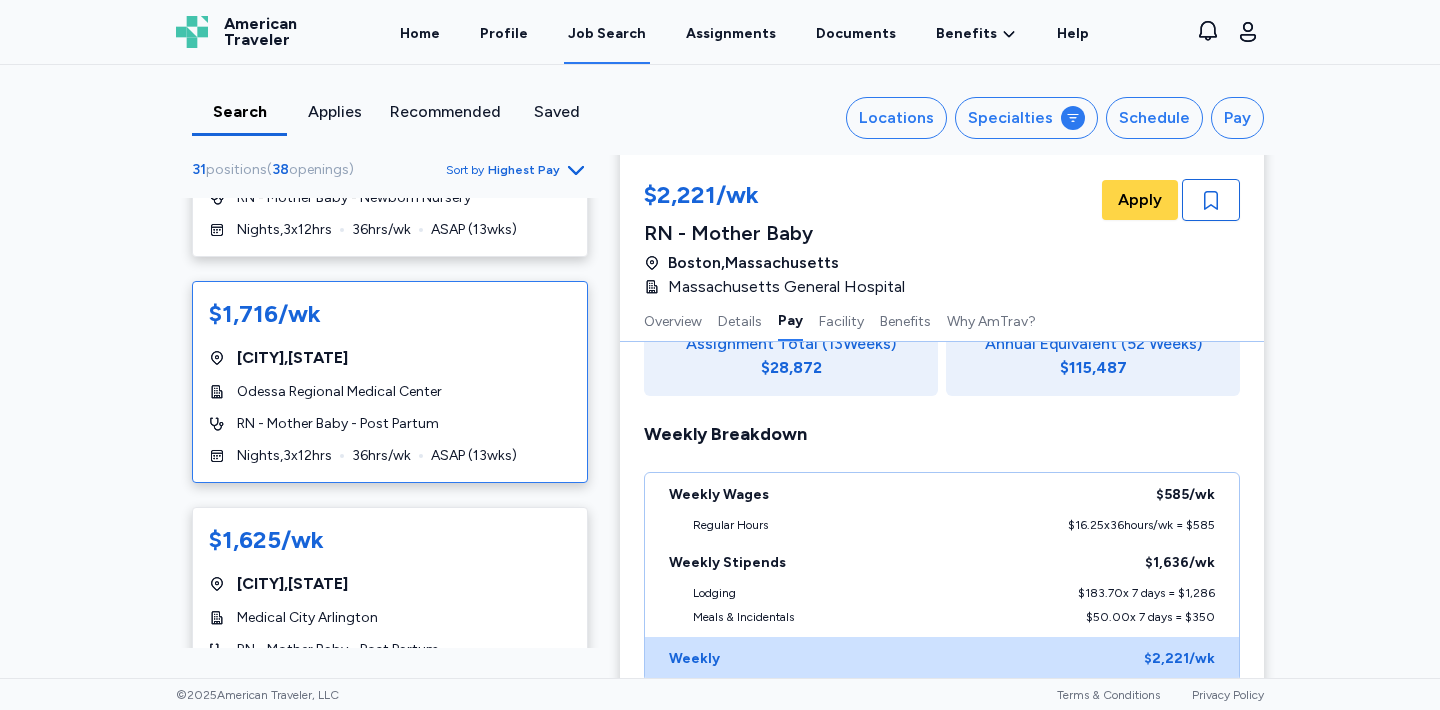 click on "$1,716/wk Odessa ,  Texas Odessa Regional Medical Center RN - Mother Baby - Post Partum Nights ,  3 x 12 hrs 36  hrs/wk ASAP   ( 13  wks)" at bounding box center (390, 382) 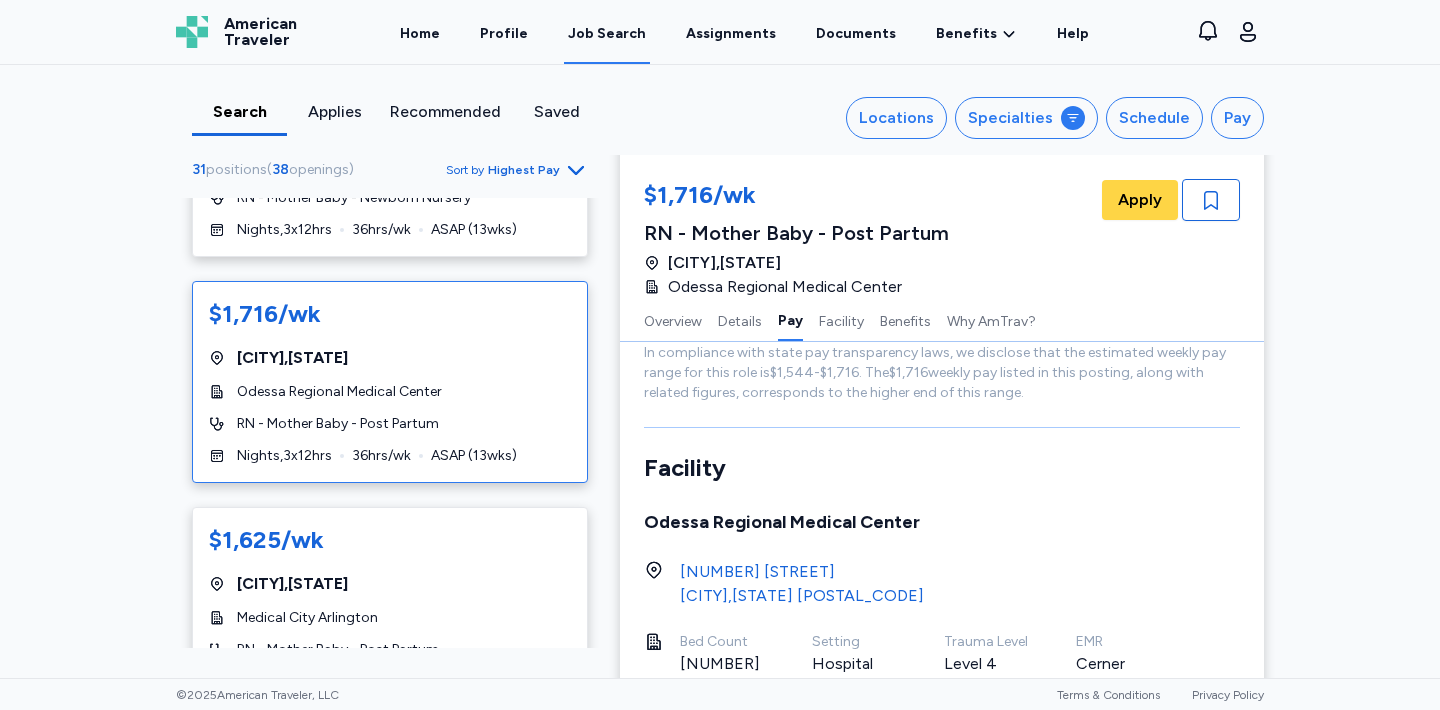 scroll, scrollTop: 1506, scrollLeft: 0, axis: vertical 